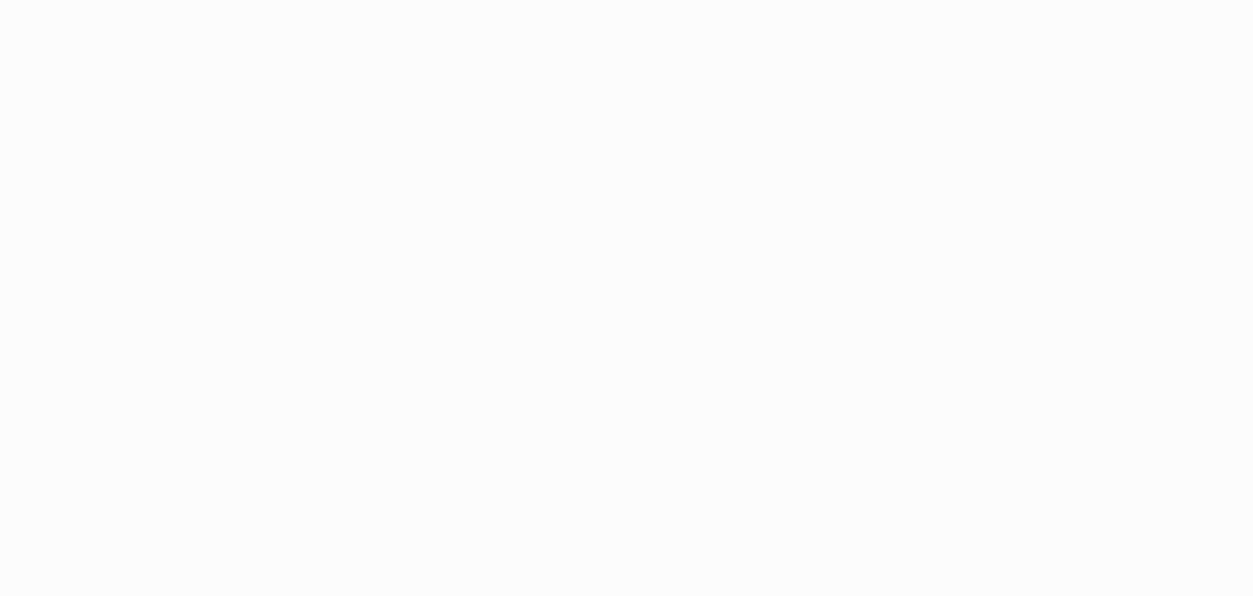 scroll, scrollTop: 0, scrollLeft: 0, axis: both 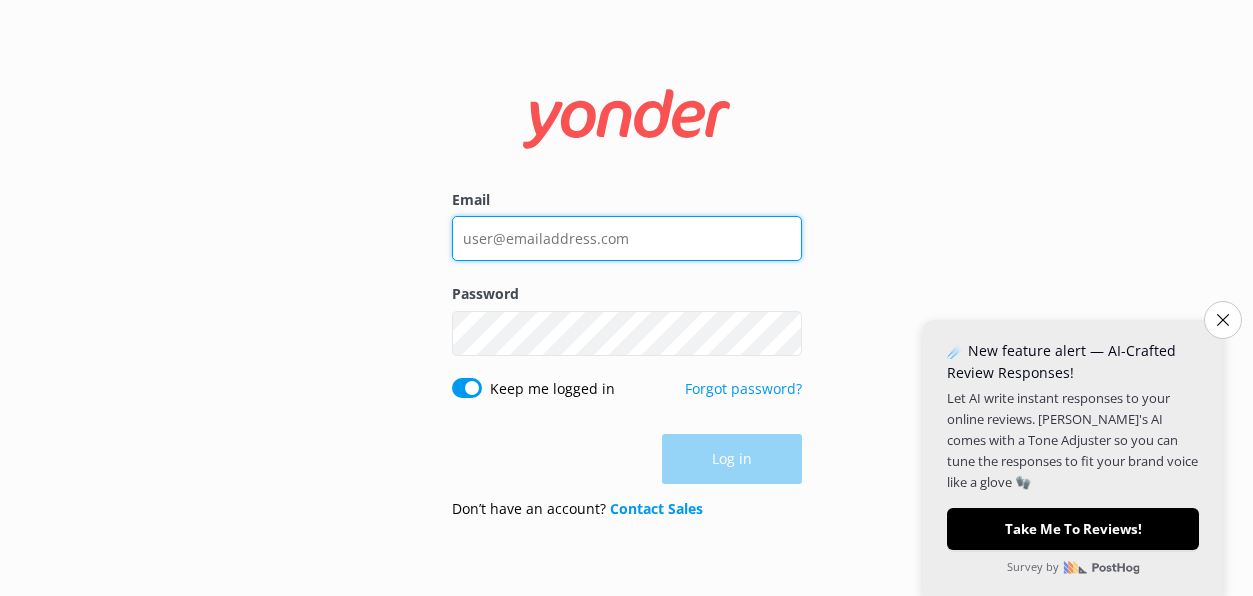 type on "[PERSON_NAME][EMAIL_ADDRESS][PERSON_NAME][DOMAIN_NAME]" 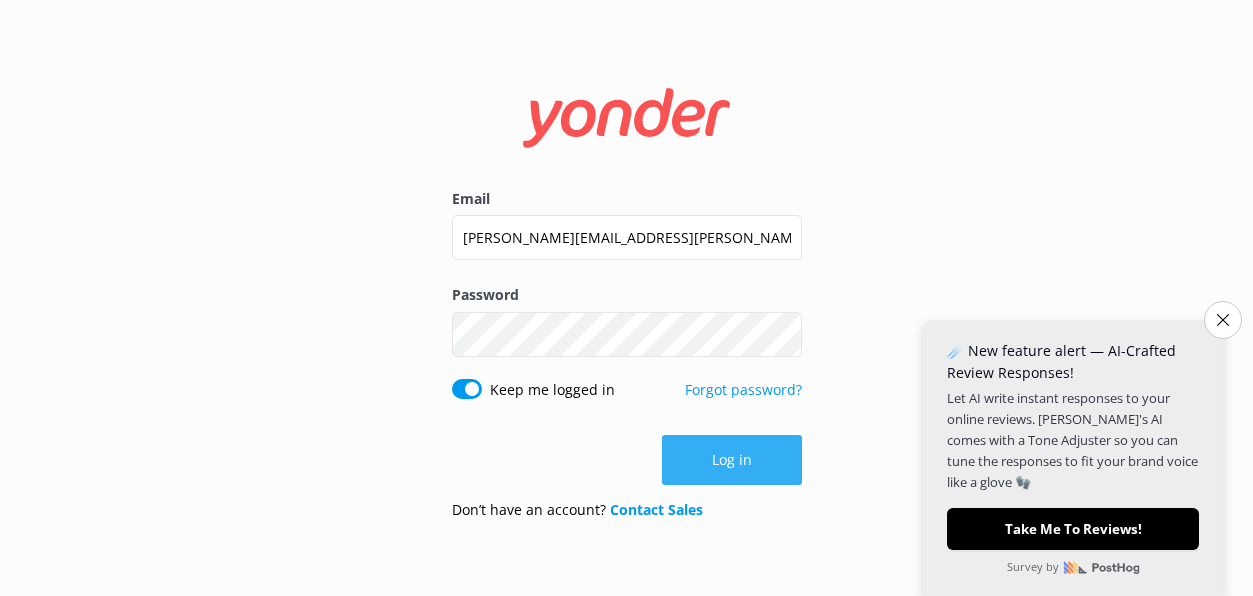 click on "Log in" at bounding box center (627, 460) 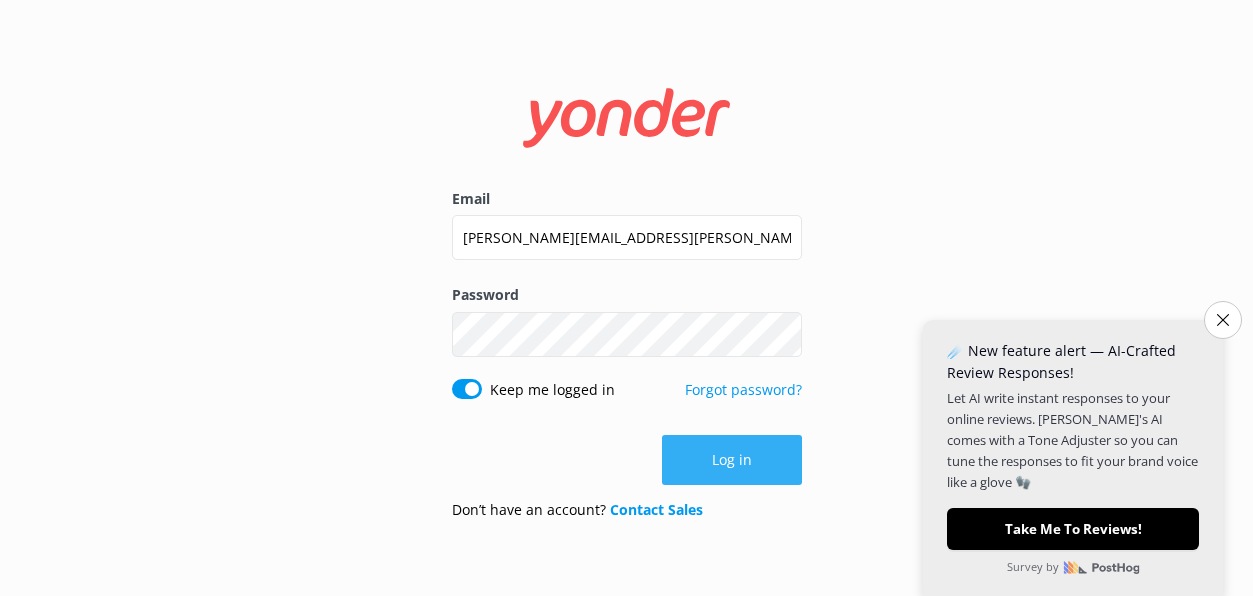 click on "Log in" at bounding box center (732, 460) 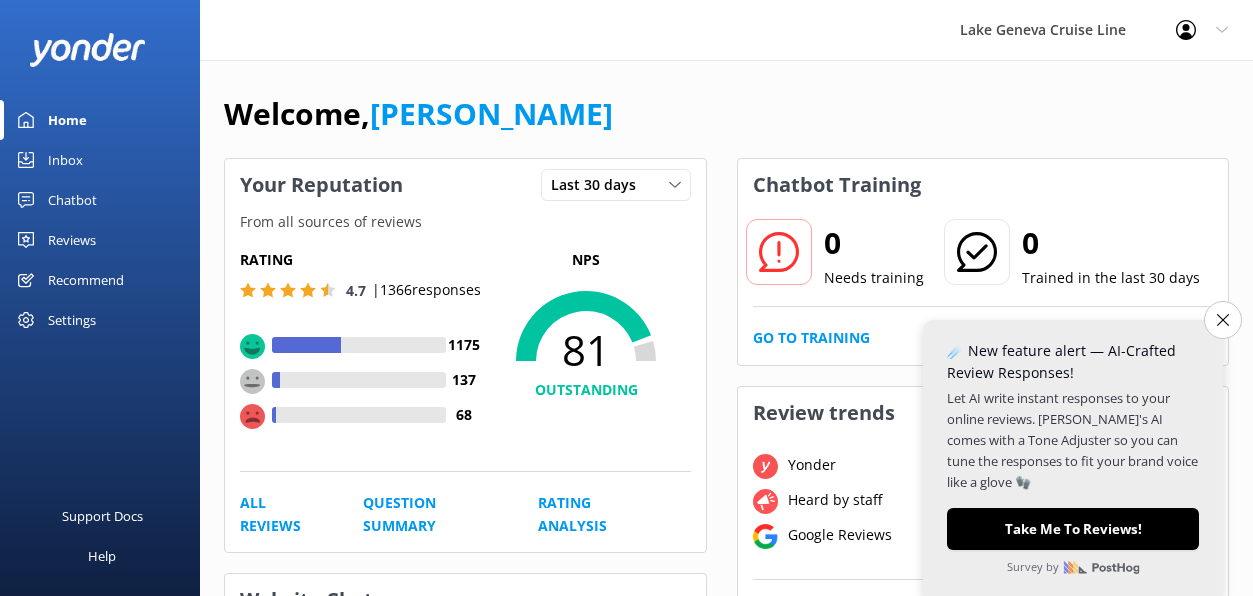 click on "Reviews" at bounding box center (72, 240) 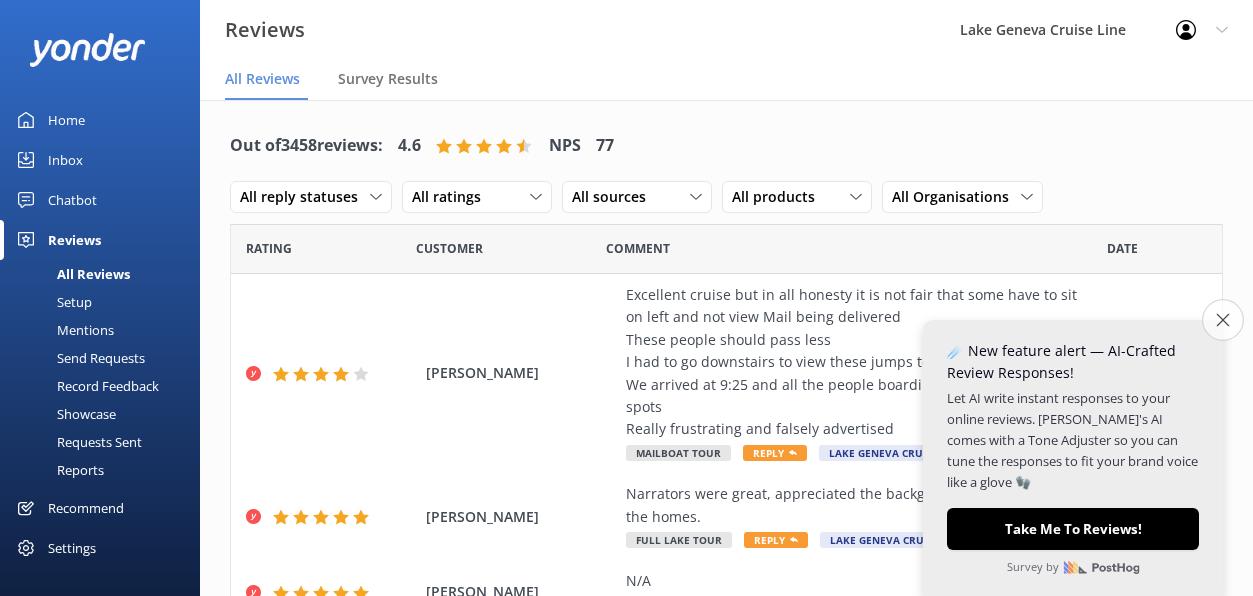 click on "Close survey" at bounding box center [1223, 320] 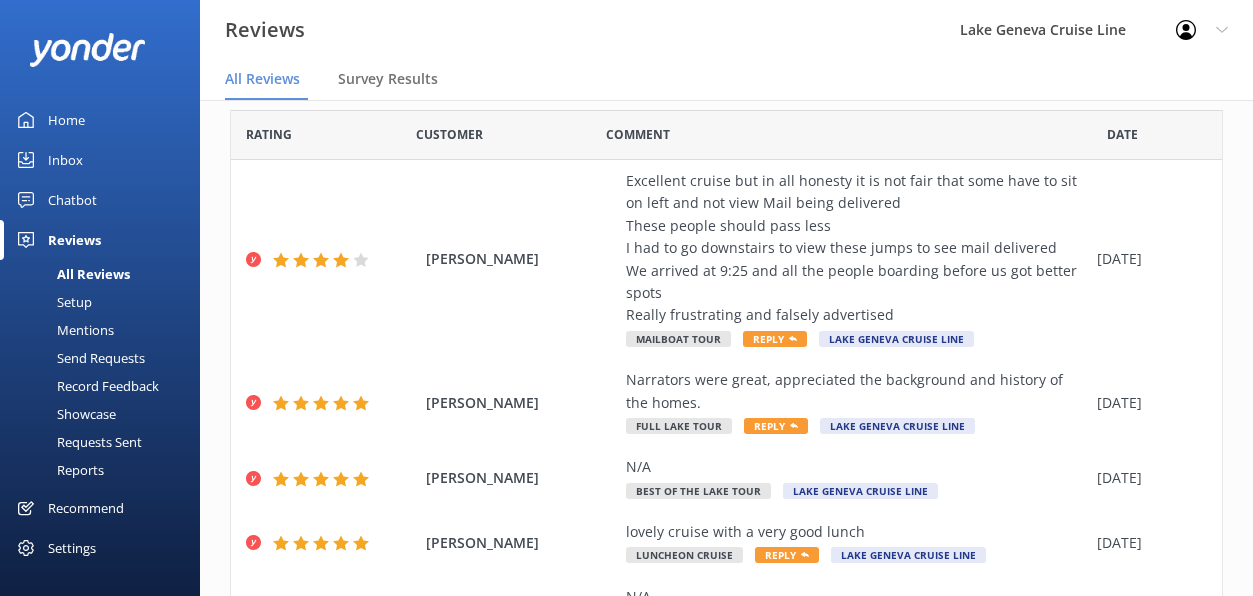 scroll, scrollTop: 0, scrollLeft: 0, axis: both 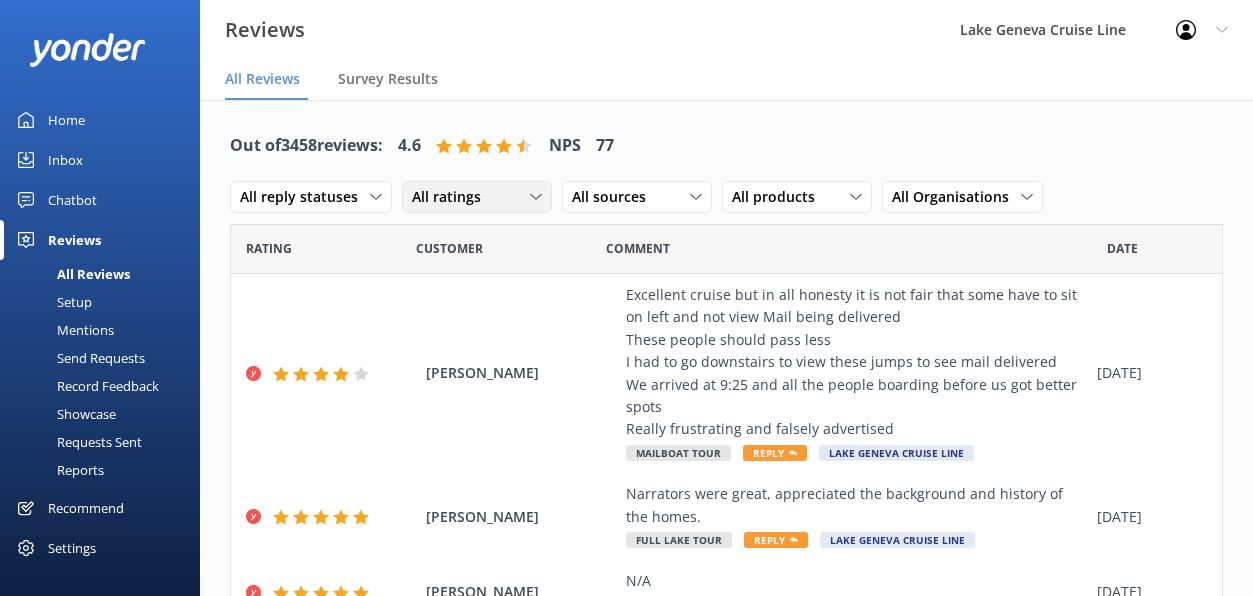 click 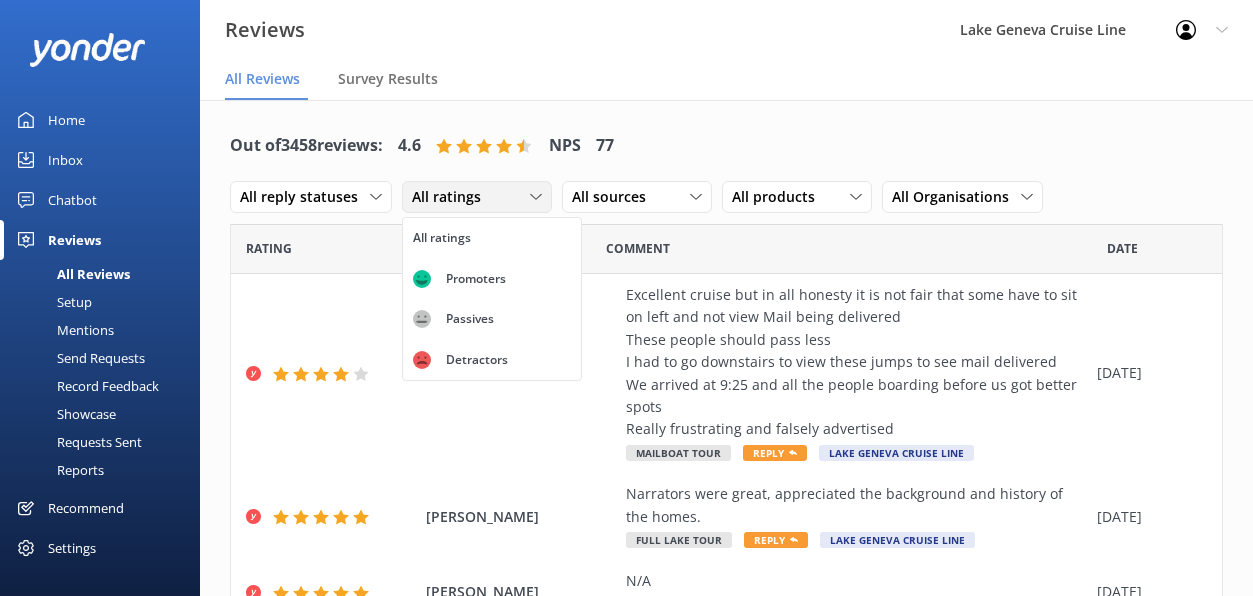 click 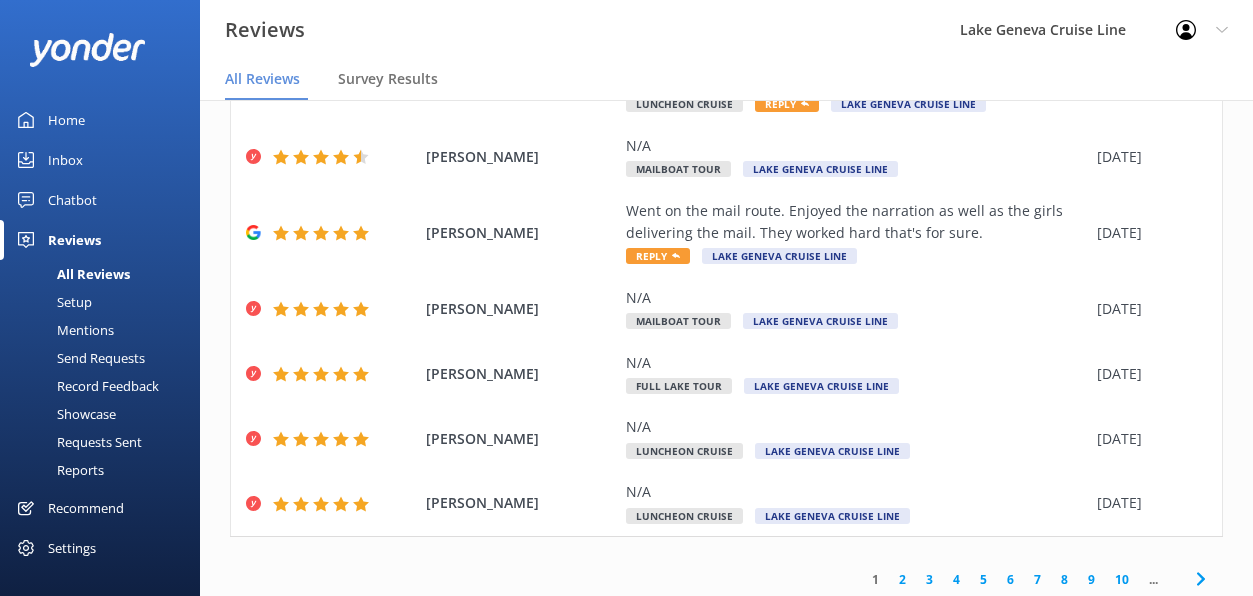 scroll, scrollTop: 571, scrollLeft: 0, axis: vertical 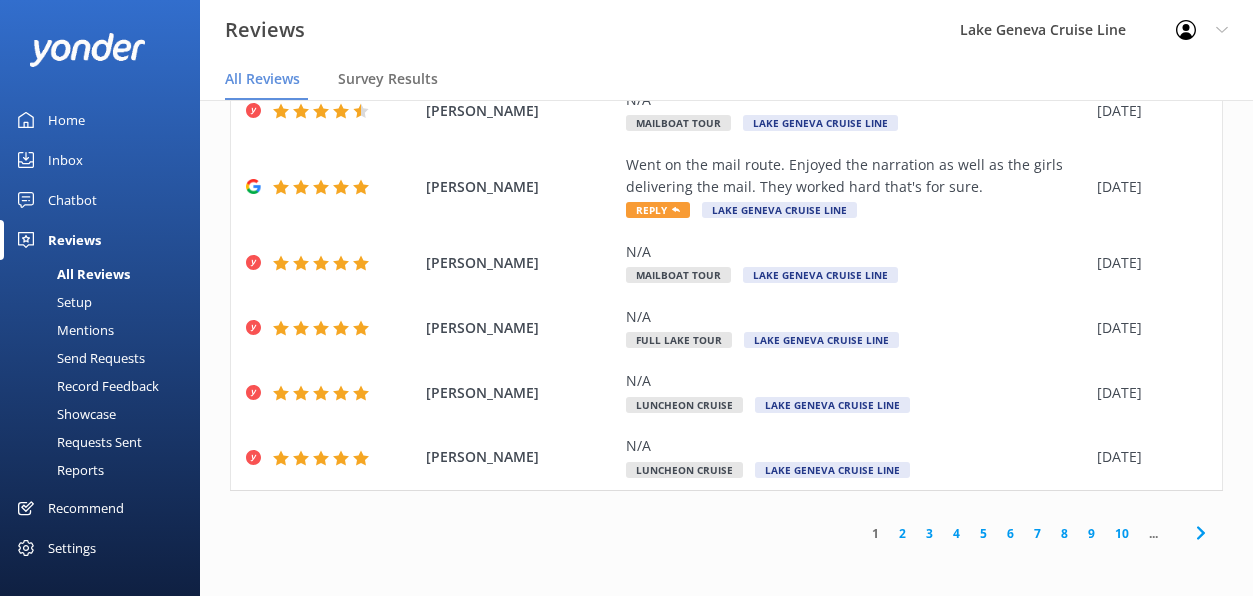 click on "2" at bounding box center [902, 533] 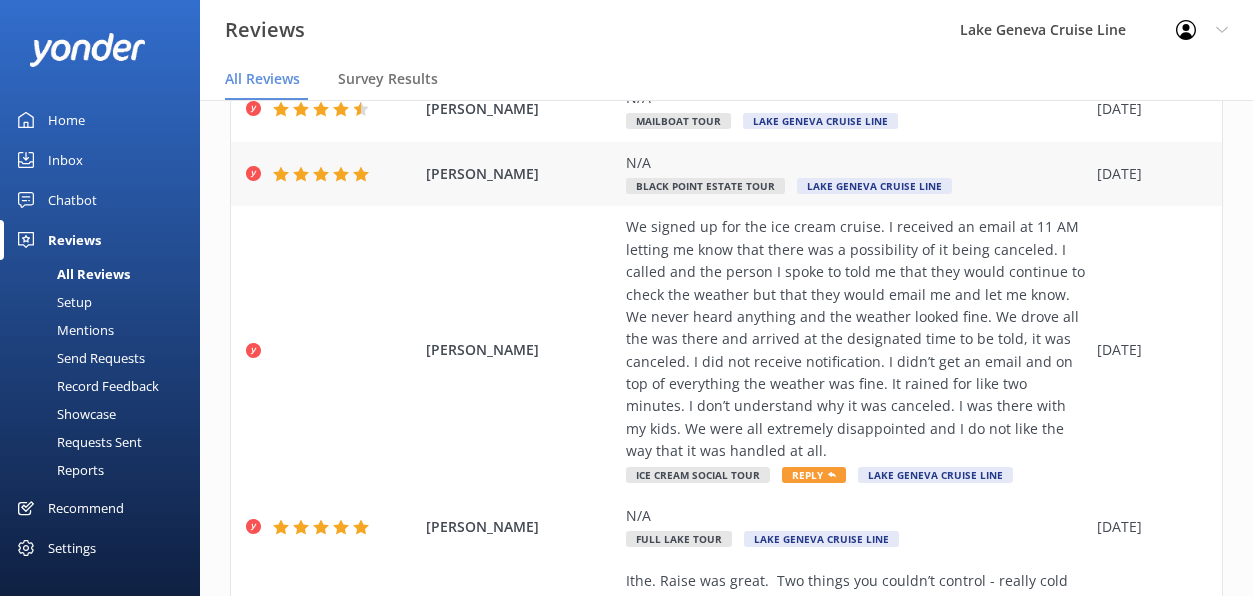 scroll, scrollTop: 250, scrollLeft: 0, axis: vertical 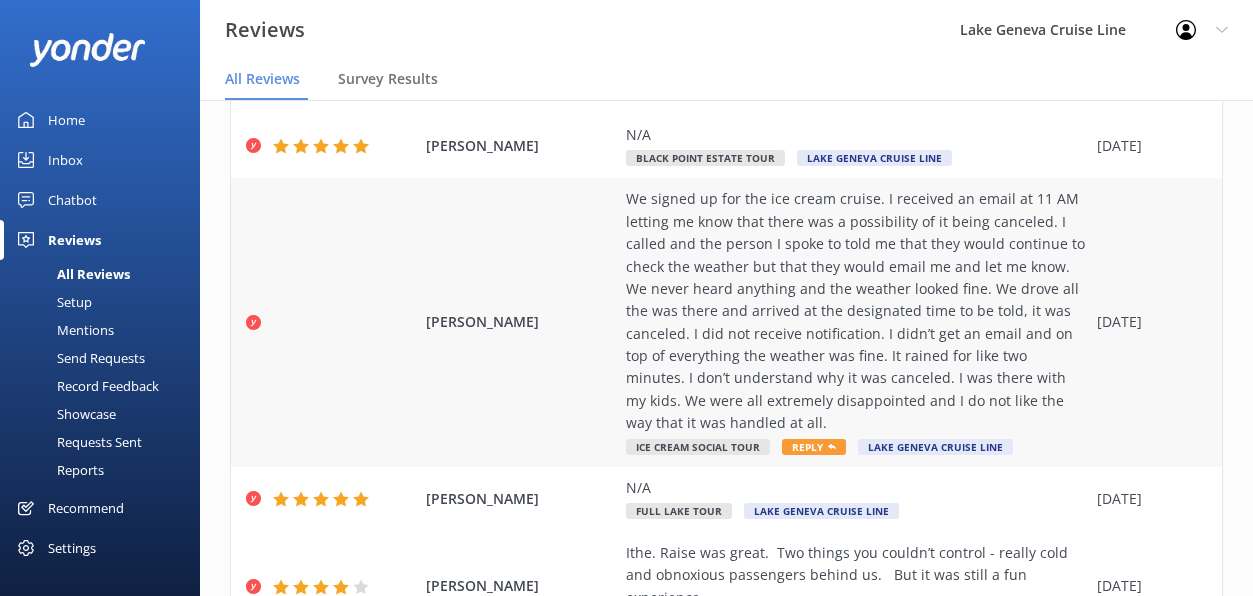click on "We signed up for the ice cream cruise. I received an email at 11 AM letting me know that there was a possibility of it being canceled. I called and the person I spoke to told me that they would continue to check the weather but that they would email me and let me know. We never heard anything and the weather looked fine. We drove all the was there and arrived at the designated time to be told, it was canceled. I did not receive notification. I didn’t get an email and on top of everything the weather was fine. It rained for like two minutes. I don’t understand why it was canceled. I was there with my kids. We were all extremely disappointed and I do not like the way that it was handled at all. Ice Cream Social Tour Reply Lake [PERSON_NAME] Line" at bounding box center (856, 322) 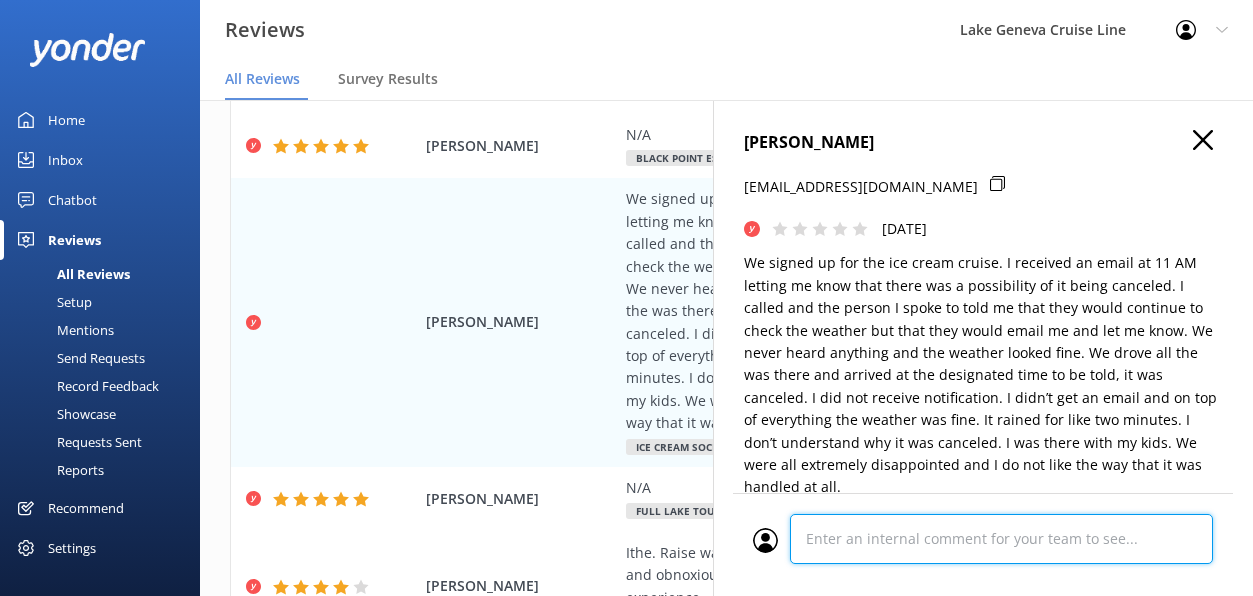 scroll, scrollTop: 692, scrollLeft: 0, axis: vertical 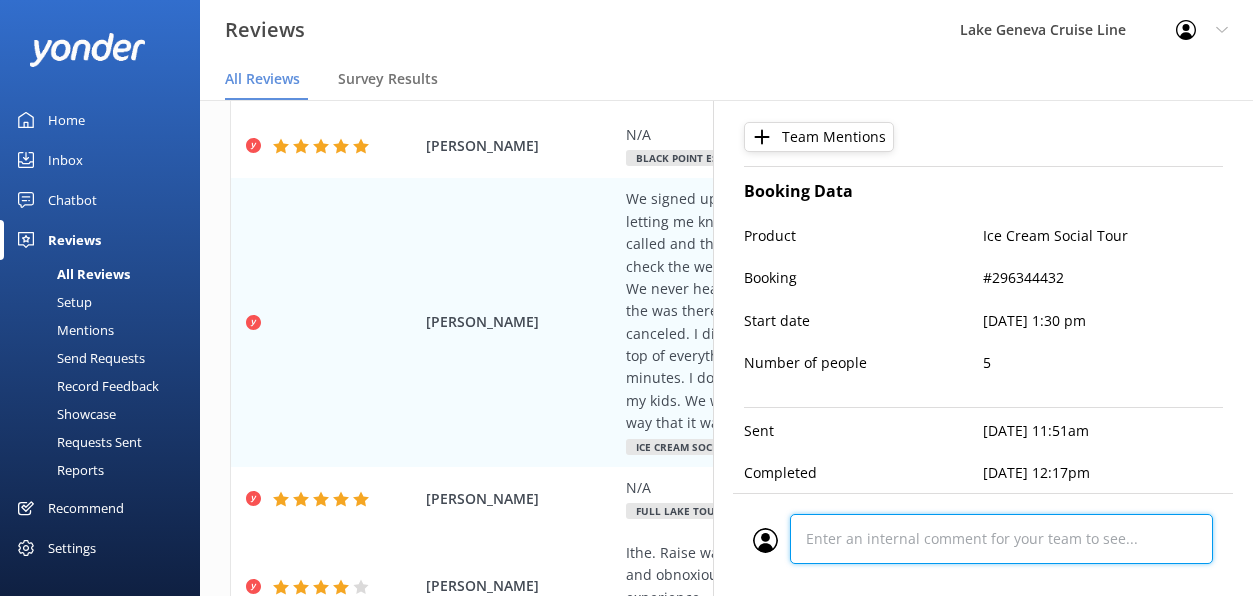 click at bounding box center [983, 545] 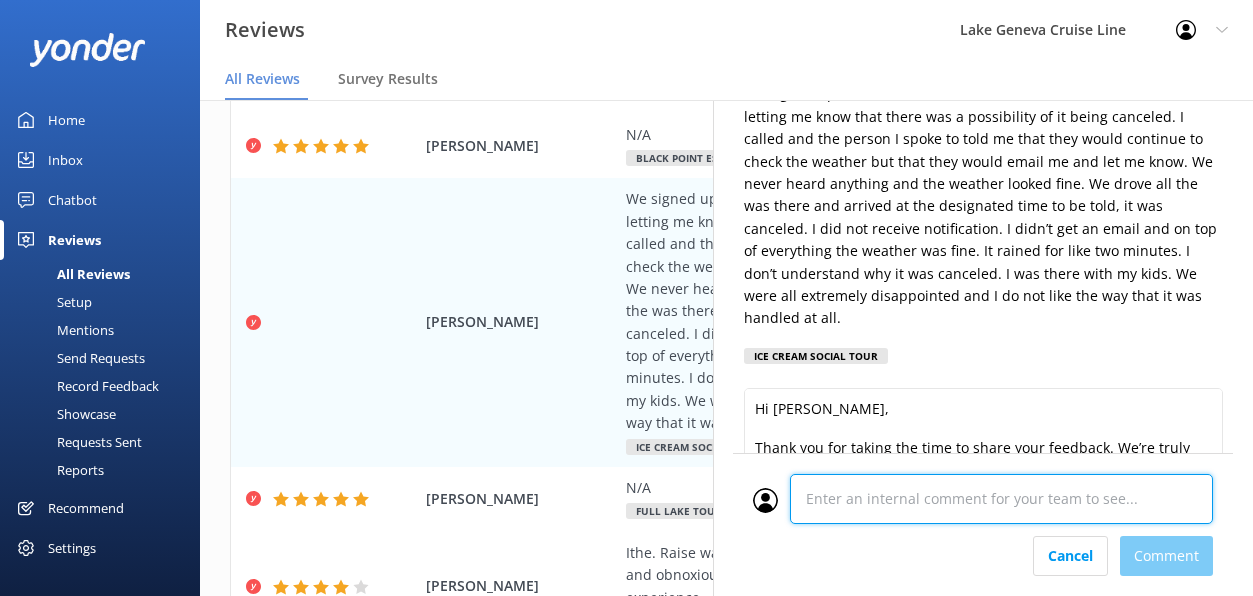 scroll, scrollTop: 164, scrollLeft: 0, axis: vertical 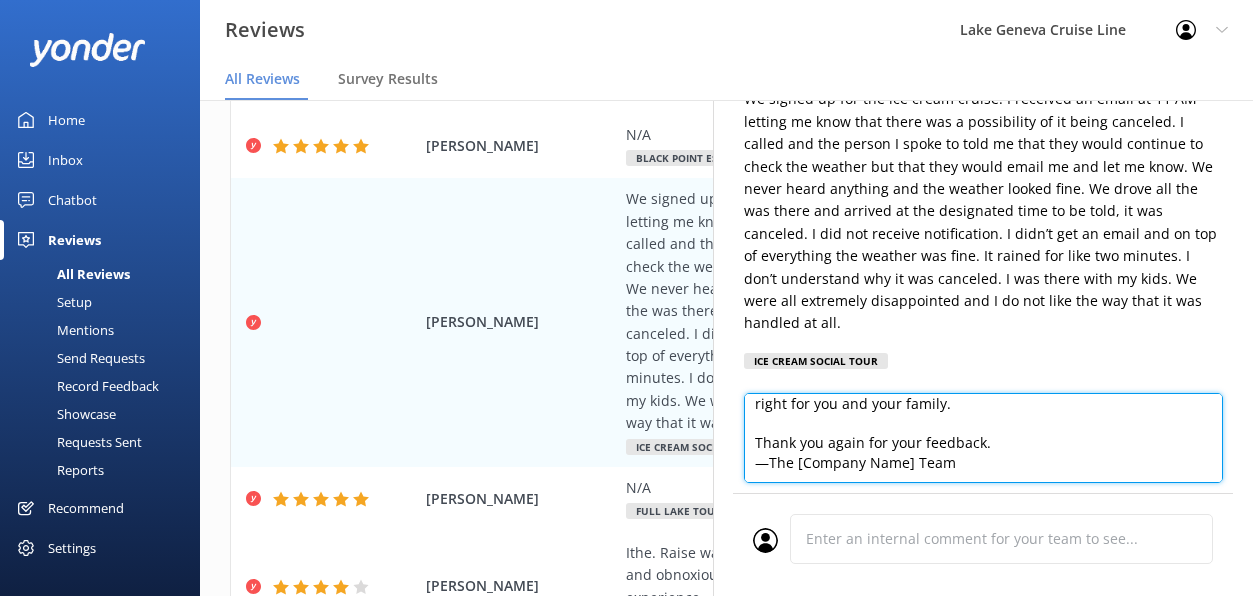 click on "Hi [PERSON_NAME],
Thank you for taking the time to share your feedback. We’re truly sorry for the disappointment and inconvenience you experienced with your ice cream cruise booking. We understand how frustrating it must have been, especially with your kids looking forward to the day. We apologize for the lack of timely communication and will review our procedures to prevent this from happening again. Please reach out to us directly at [contact info] so we can make this right for you and your family.
Thank you again for your feedback.
—The [Company Name] Team" at bounding box center (983, 438) 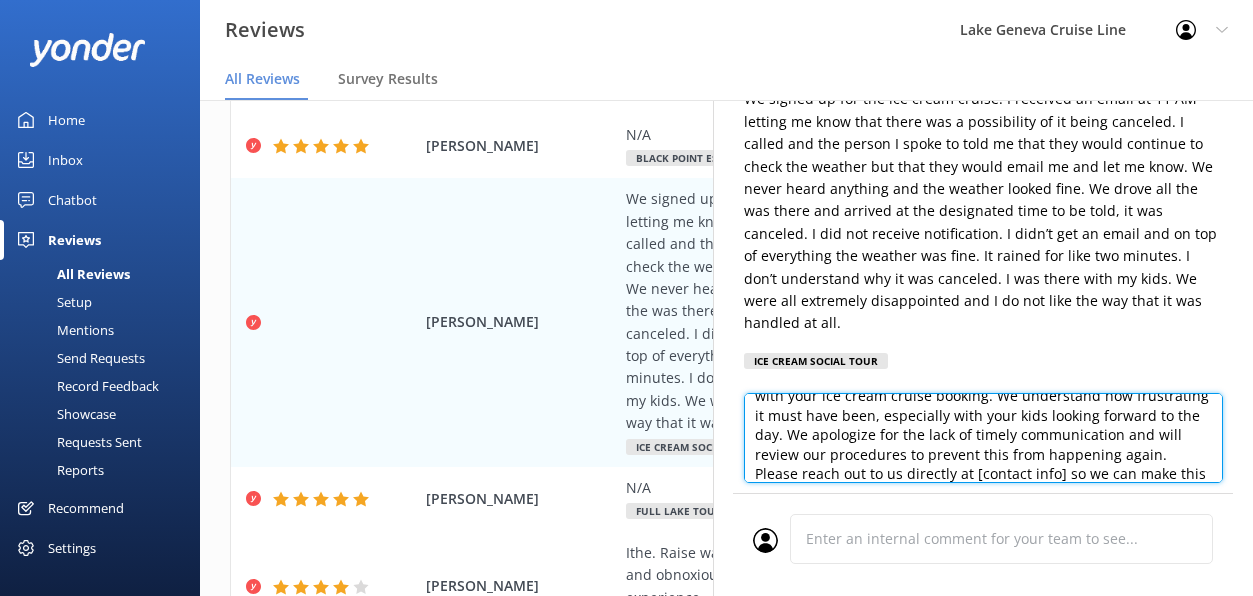 scroll, scrollTop: 0, scrollLeft: 0, axis: both 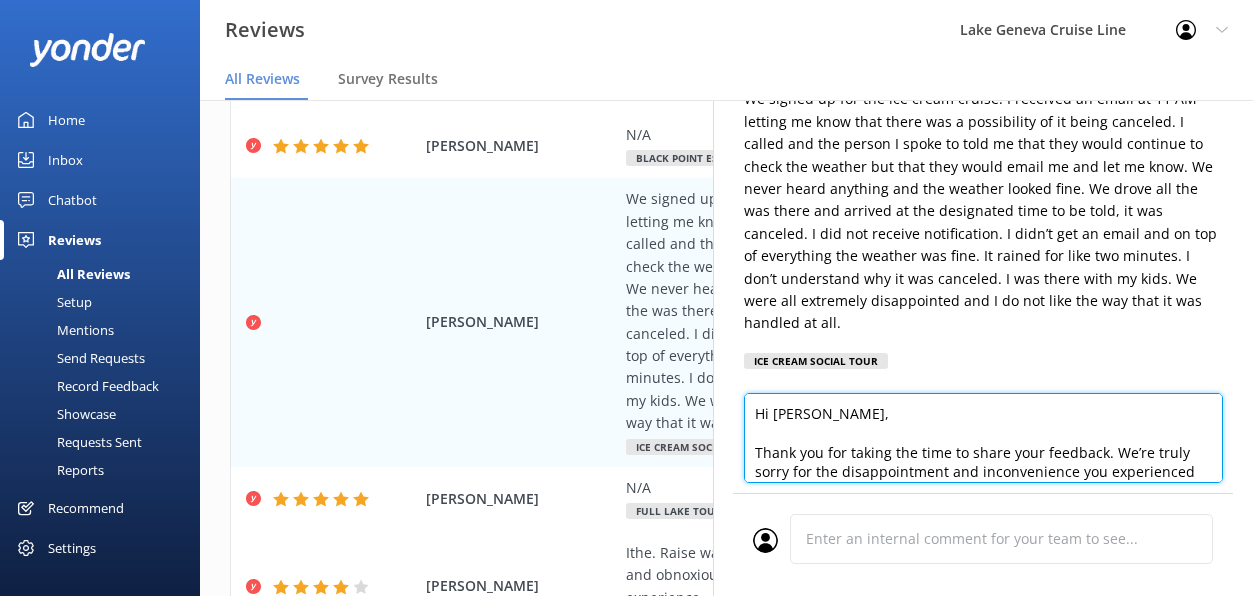 drag, startPoint x: 976, startPoint y: 435, endPoint x: 745, endPoint y: 375, distance: 238.66504 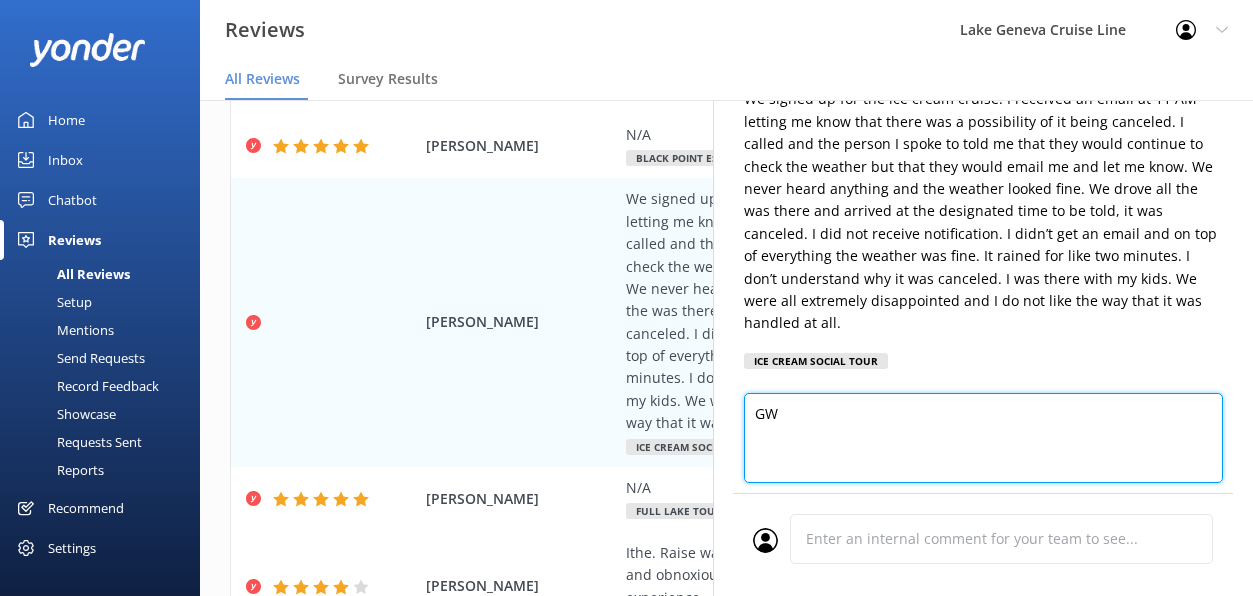 type on "G" 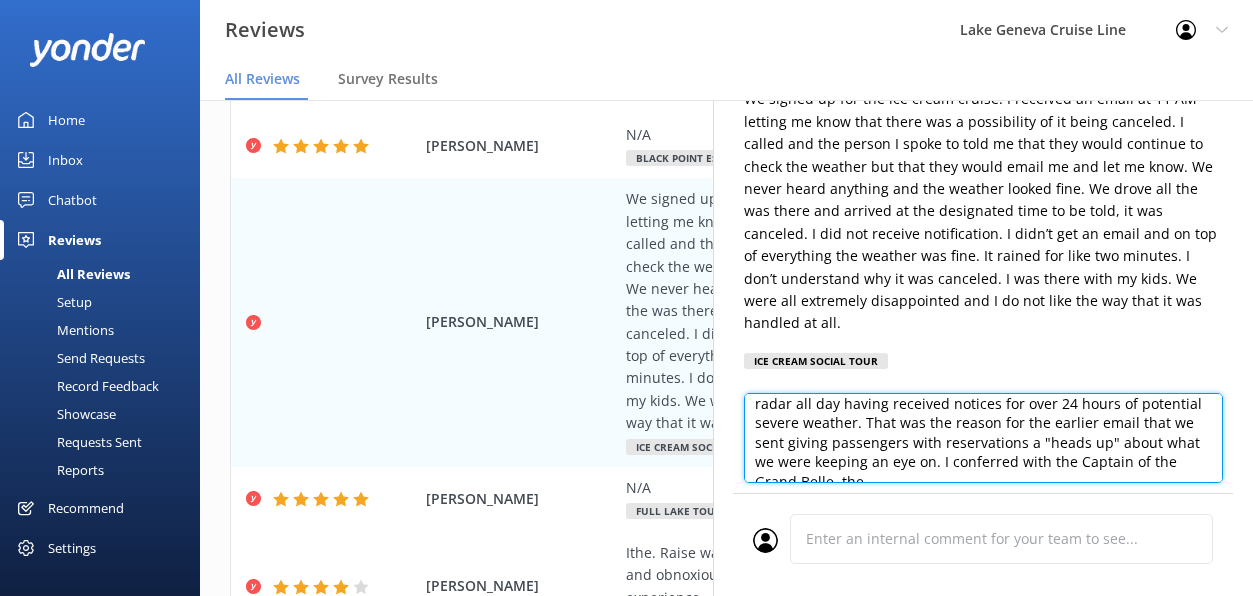 scroll, scrollTop: 117, scrollLeft: 0, axis: vertical 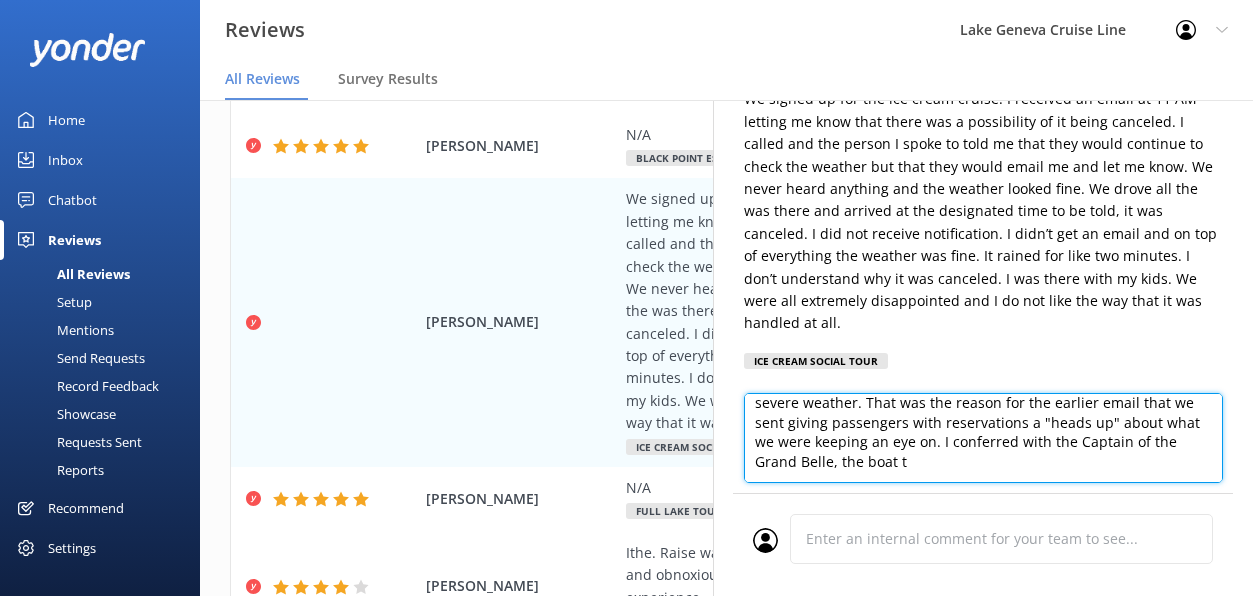 click on "Hello [PERSON_NAME] -
Thank you for your email. I truly apologize for the way the cancellation was handled and I assure you it is not how we wanted things to go that day either.
We were in contact with our weather service and were watching the radar all day having received notices for over 24 hours of potential severe weather. That was the reason for the earlier email that we sent giving passengers with reservations a "heads up" about what we were keeping an eye on. I conferred with the Captain of the Grand Belle, the boat t" at bounding box center [983, 438] 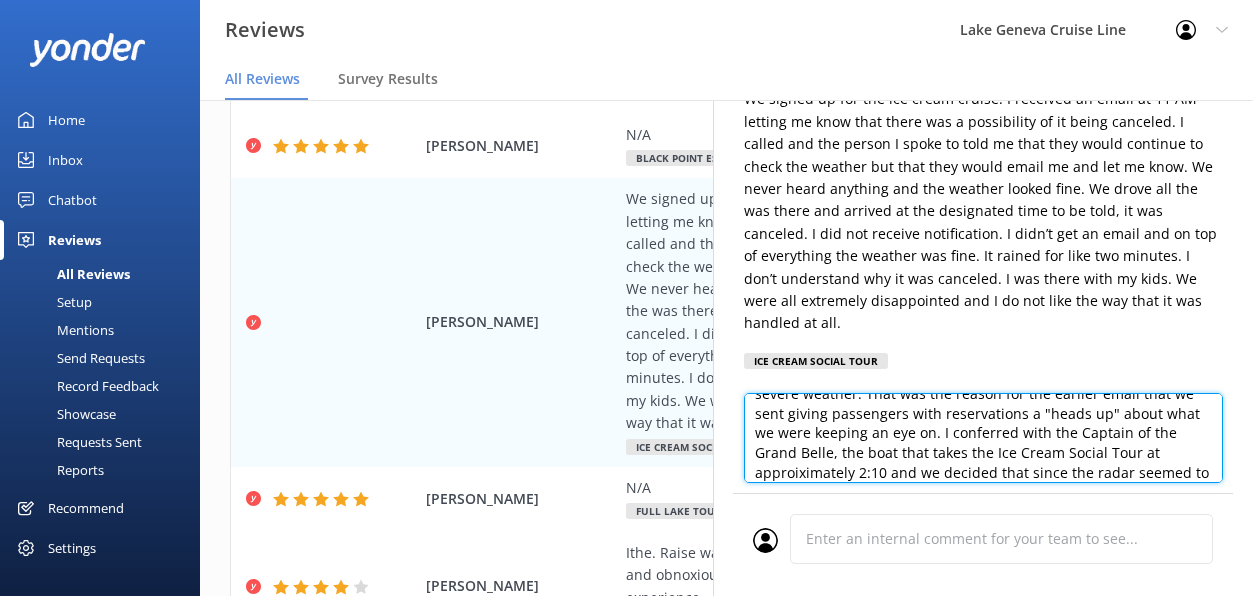 scroll, scrollTop: 156, scrollLeft: 0, axis: vertical 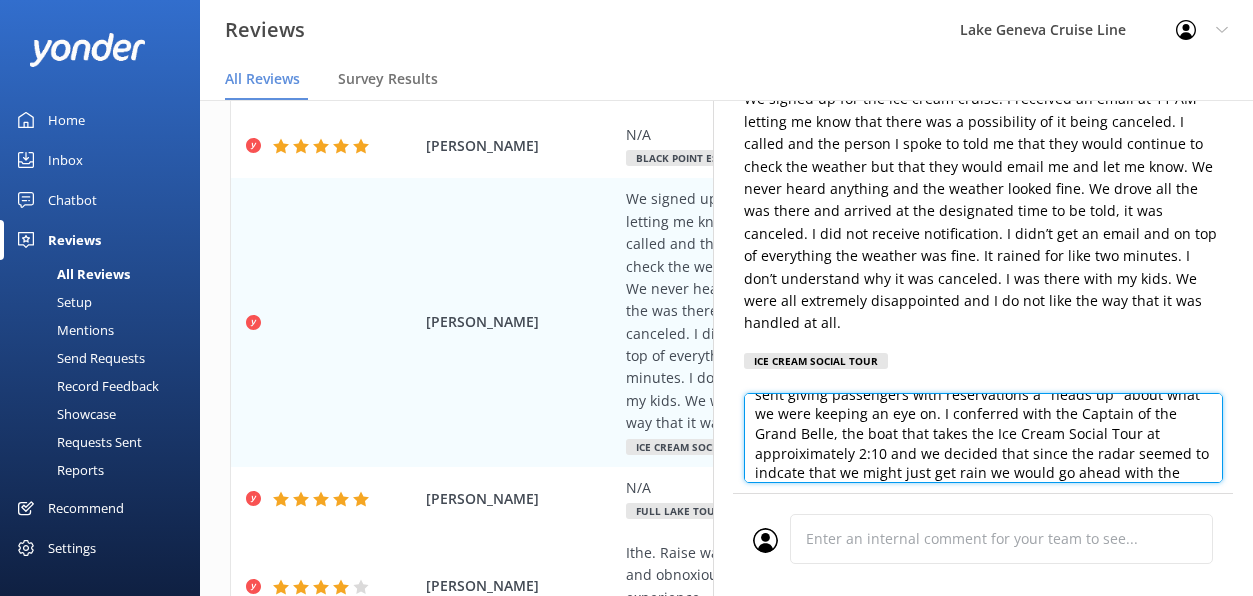click on "Hello [PERSON_NAME] -
Thank you for your email. I truly apologize for the way the cancellation was handled and I assure you it is not how we wanted things to go that day either.
We were in contact with our weather service and were watching the radar all day having received notices for over 24 hours of potential severe weather. That was the reason for the earlier email that we sent giving passengers with reservations a "heads up" about what we were keeping an eye on. I conferred with the Captain of the Grand Belle, the boat that takes the Ice Cream Social Tour at approiximately 2:10 and we decided that since the radar seemed to indcate that we might just get rain we would go ahead with the tour." at bounding box center [983, 438] 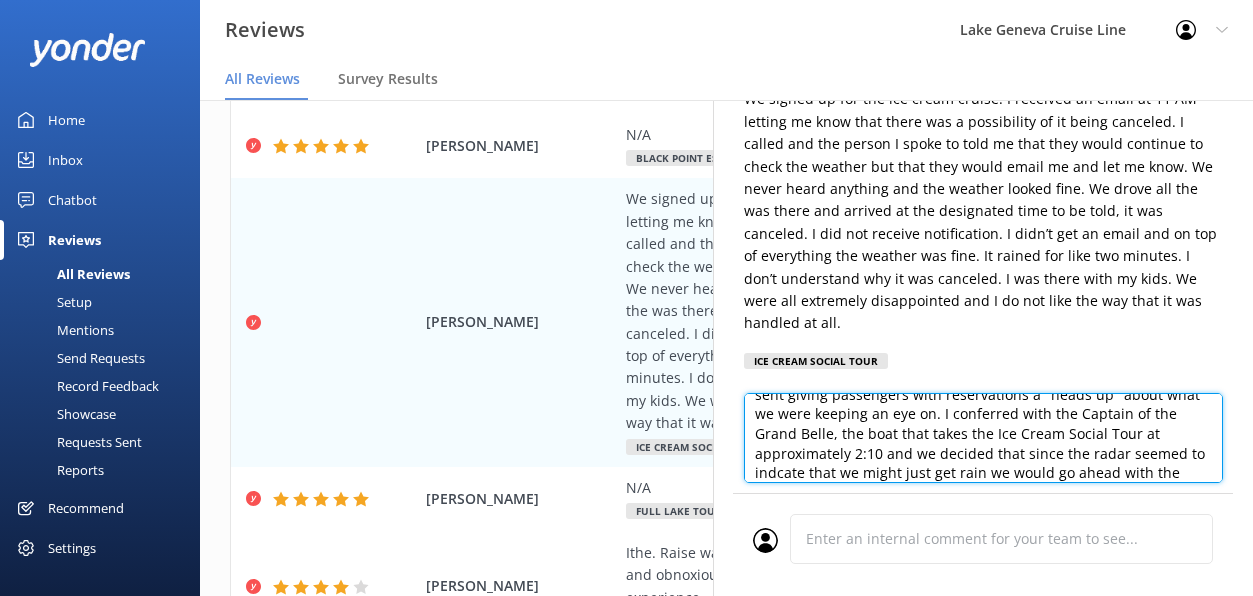 click on "Hello [PERSON_NAME] -
Thank you for your email. I truly apologize for the way the cancellation was handled and I assure you it is not how we wanted things to go that day either.
We were in contact with our weather service and were watching the radar all day having received notices for over 24 hours of potential severe weather. That was the reason for the earlier email that we sent giving passengers with reservations a "heads up" about what we were keeping an eye on. I conferred with the Captain of the Grand Belle, the boat that takes the Ice Cream Social Tour at approximately 2:10 and we decided that since the radar seemed to indcate that we might just get rain we would go ahead with the tour." at bounding box center (983, 438) 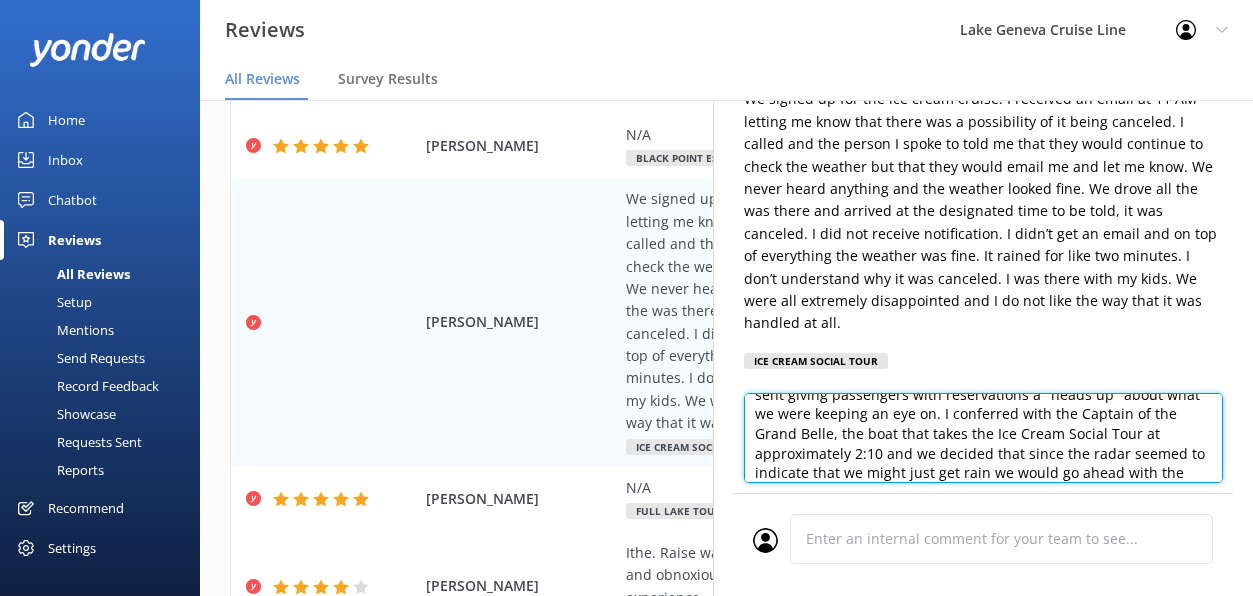 scroll, scrollTop: 167, scrollLeft: 0, axis: vertical 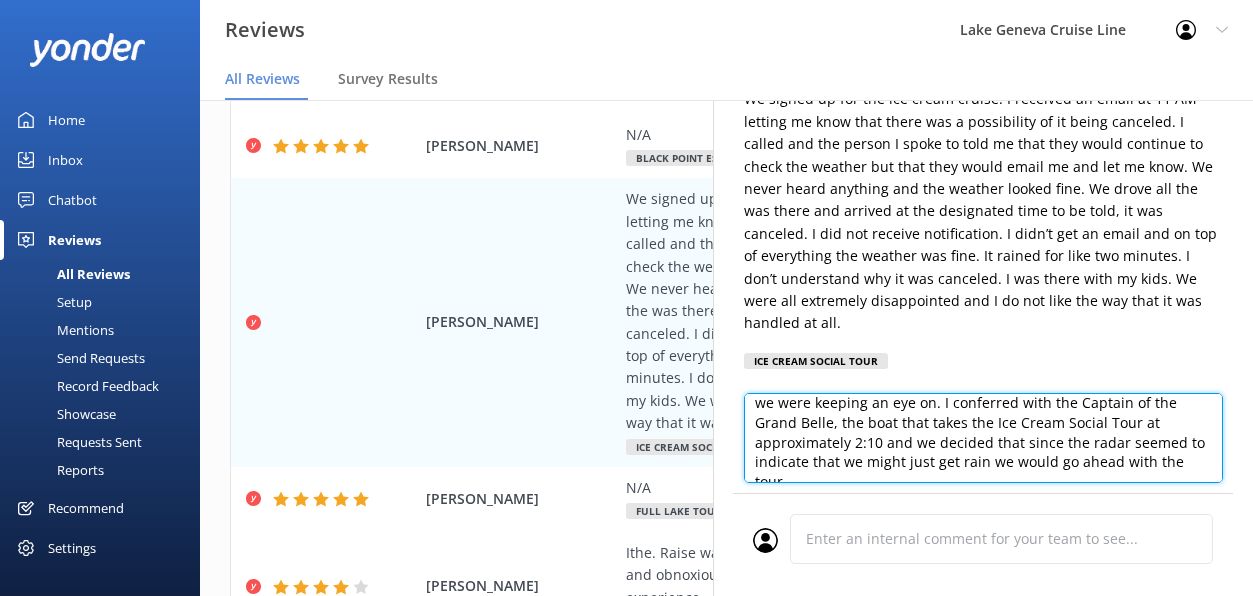 click on "Hello [PERSON_NAME] -
Thank you for your email. I truly apologize for the way the cancellation was handled and I assure you it is not how we wanted things to go that day either.
We were in contact with our weather service and were watching the radar all day having received notices for over 24 hours of potential severe weather. That was the reason for the earlier email that we sent giving passengers with reservations a "heads up" about what we were keeping an eye on. I conferred with the Captain of the Grand Belle, the boat that takes the Ice Cream Social Tour at approximately 2:10 and we decided that since the radar seemed to indicate that we might just get rain we would go ahead with the tour." at bounding box center (983, 438) 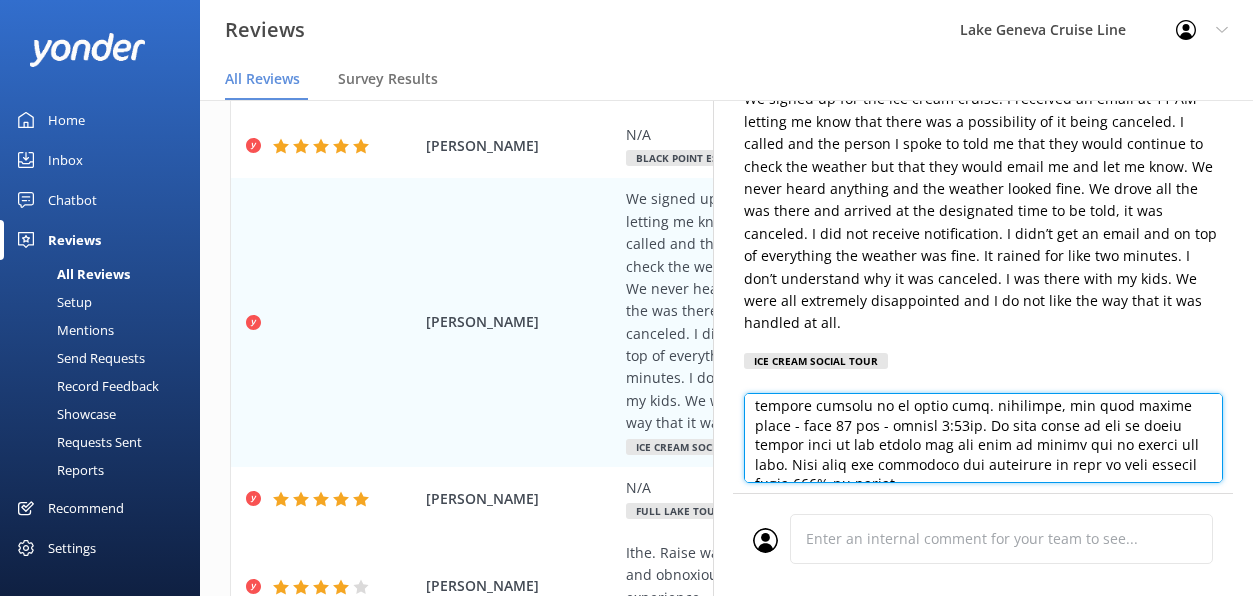 scroll, scrollTop: 280, scrollLeft: 0, axis: vertical 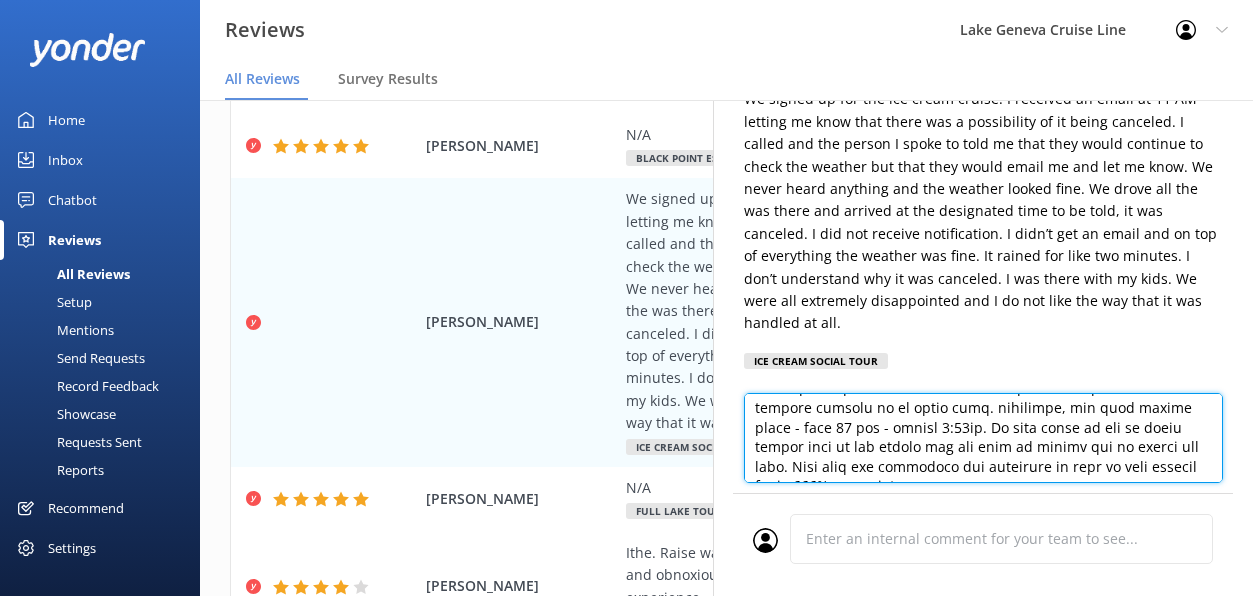 click at bounding box center (983, 438) 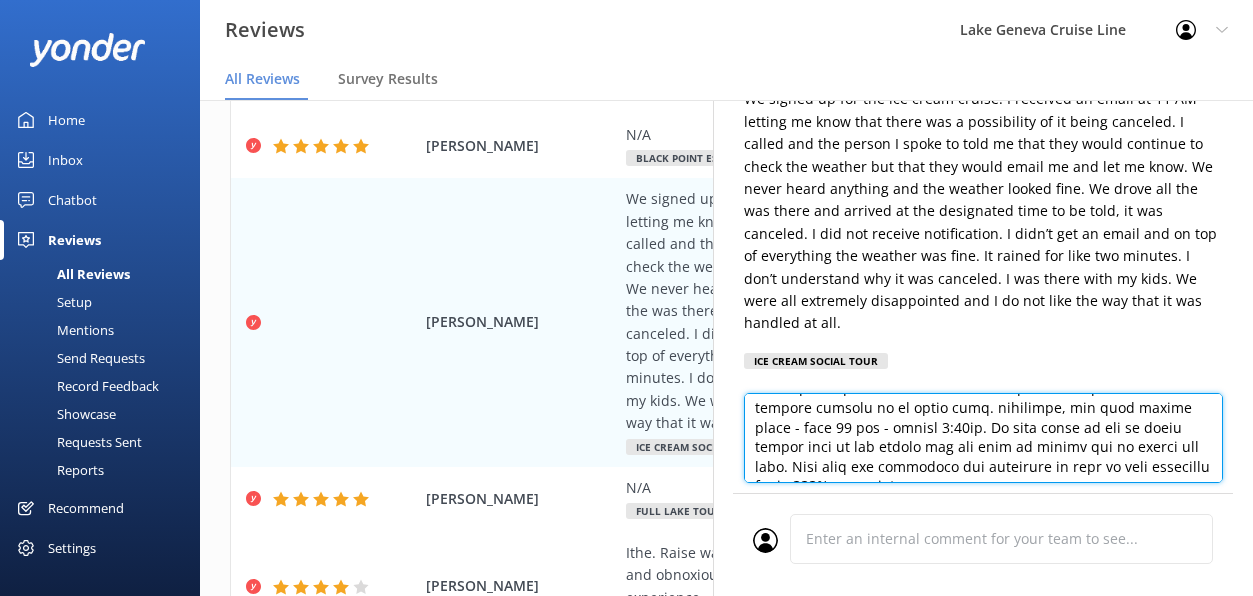 click at bounding box center (983, 438) 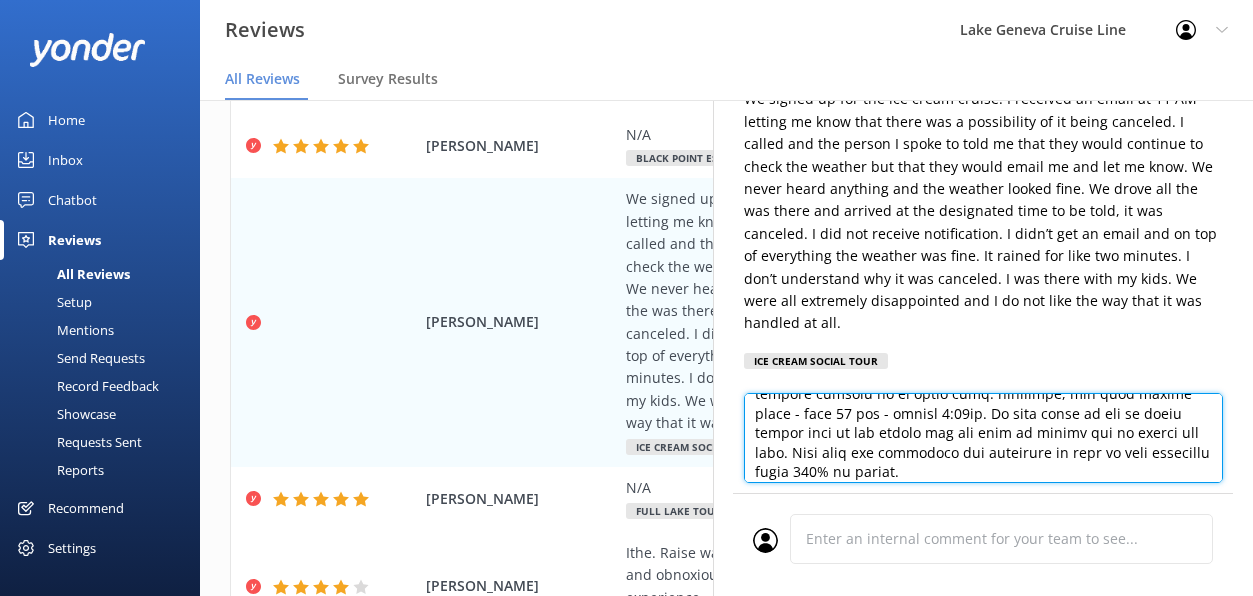 scroll, scrollTop: 313, scrollLeft: 0, axis: vertical 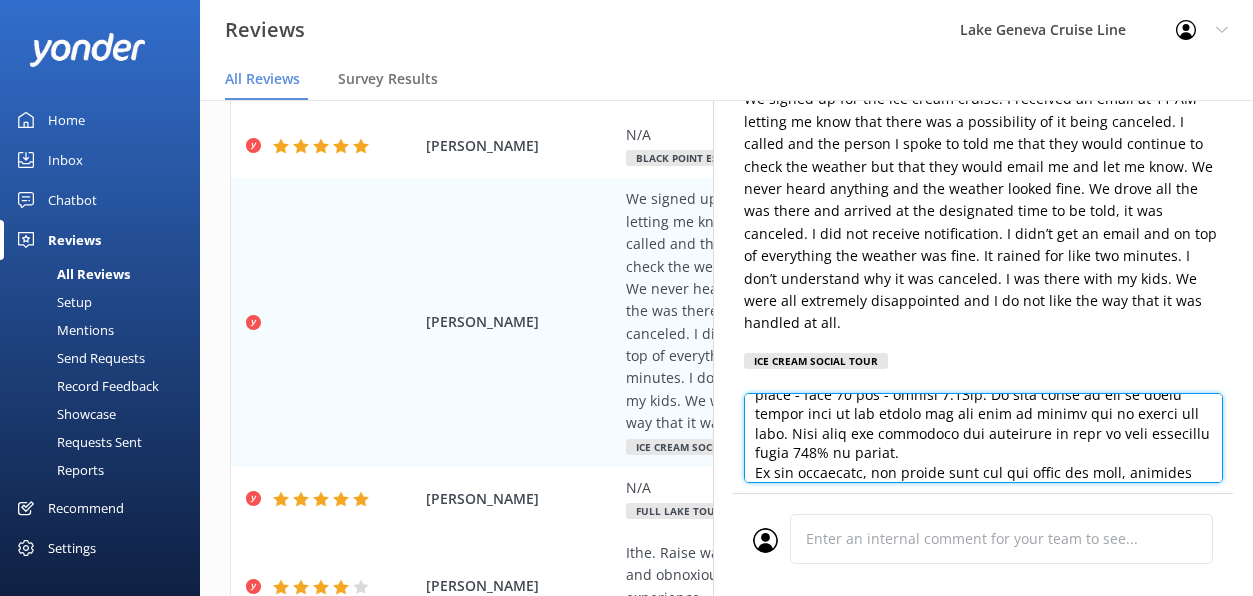 click at bounding box center (983, 438) 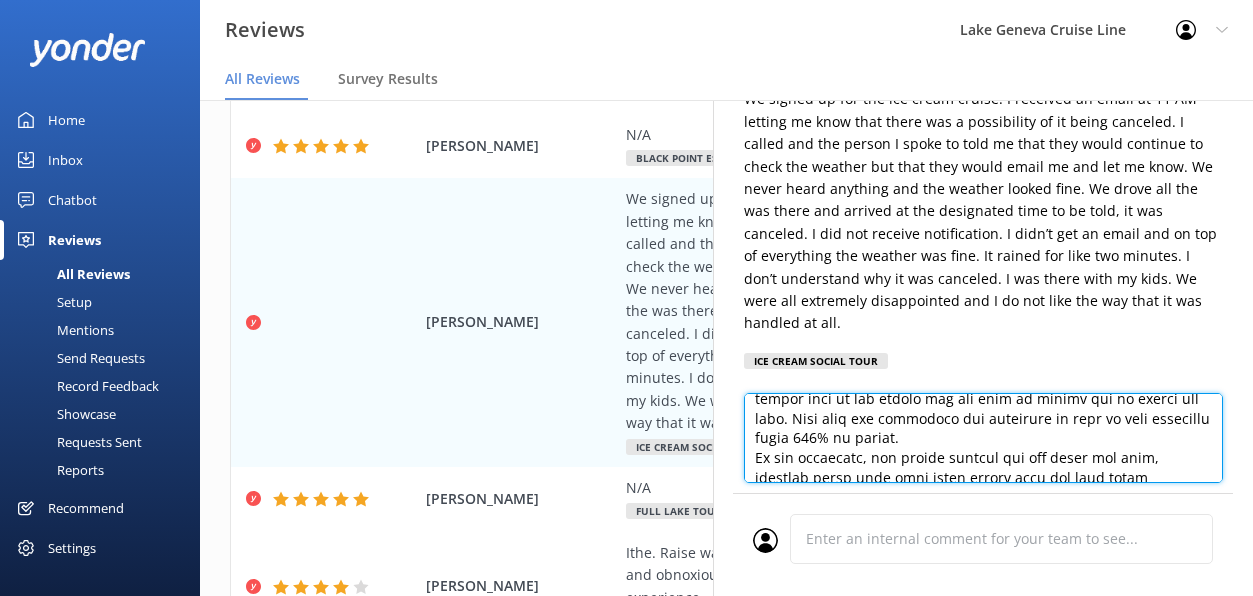 scroll, scrollTop: 334, scrollLeft: 0, axis: vertical 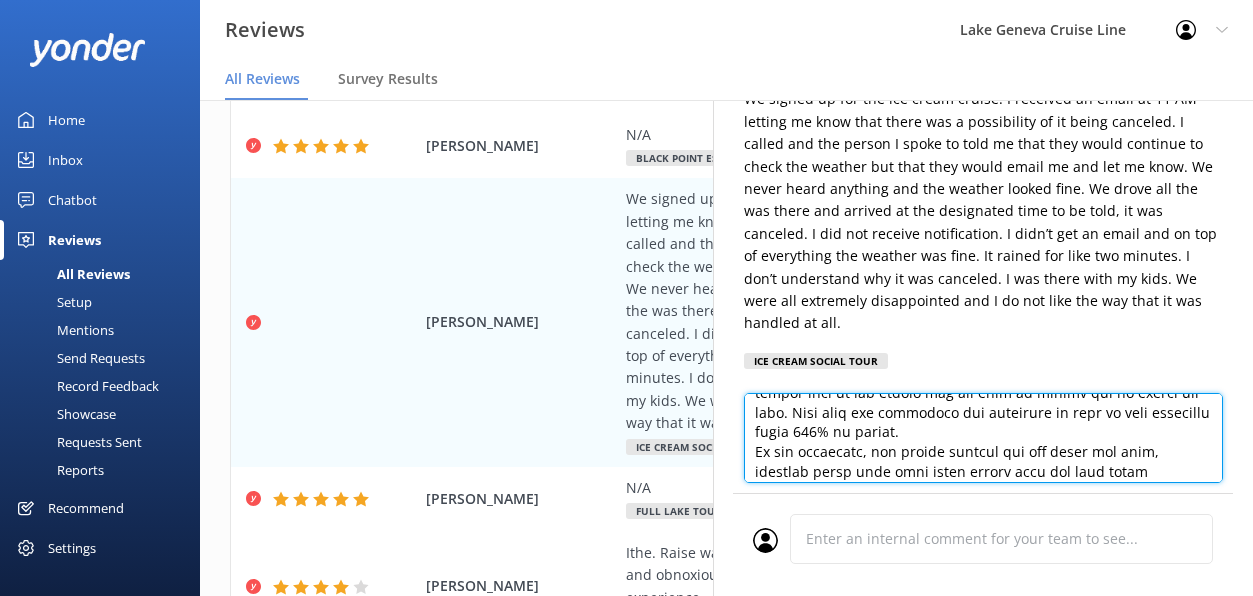 click at bounding box center (983, 438) 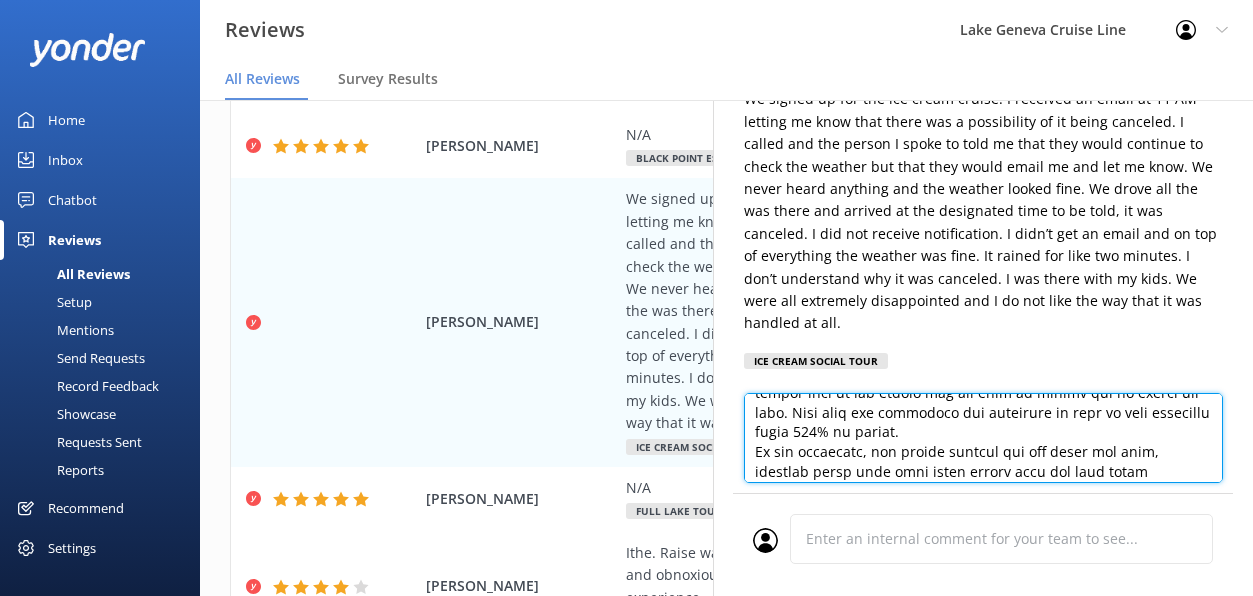 scroll, scrollTop: 352, scrollLeft: 0, axis: vertical 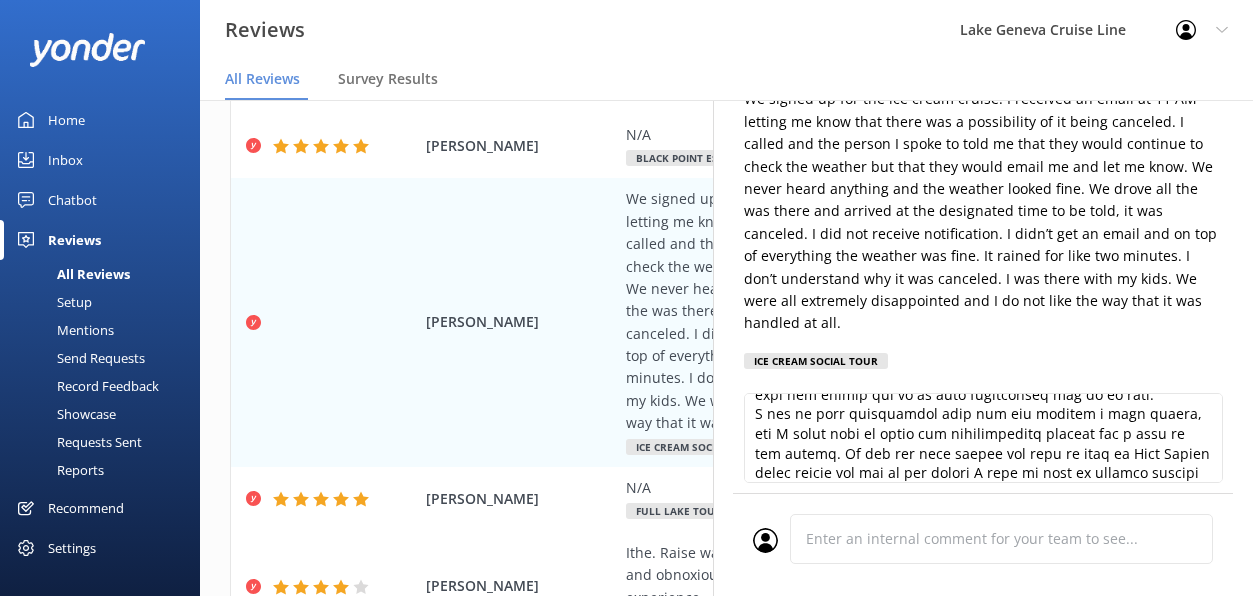 click on "We signed up for the ice cream cruise. I received an email at 11 AM letting me know that there was a possibility of it being canceled. I called and the person I spoke to told me that they would continue to check the weather but that they would email me and let me know. We never heard anything and the weather looked fine. We drove all the was there and arrived at the designated time to be told, it was canceled. I did not receive notification. I didn’t get an email and on top of everything the weather was fine. It rained for like two minutes. I don’t understand why it was canceled. I was there with my kids. We were all extremely disappointed and I do not like the way that it was handled at all." at bounding box center [983, 211] 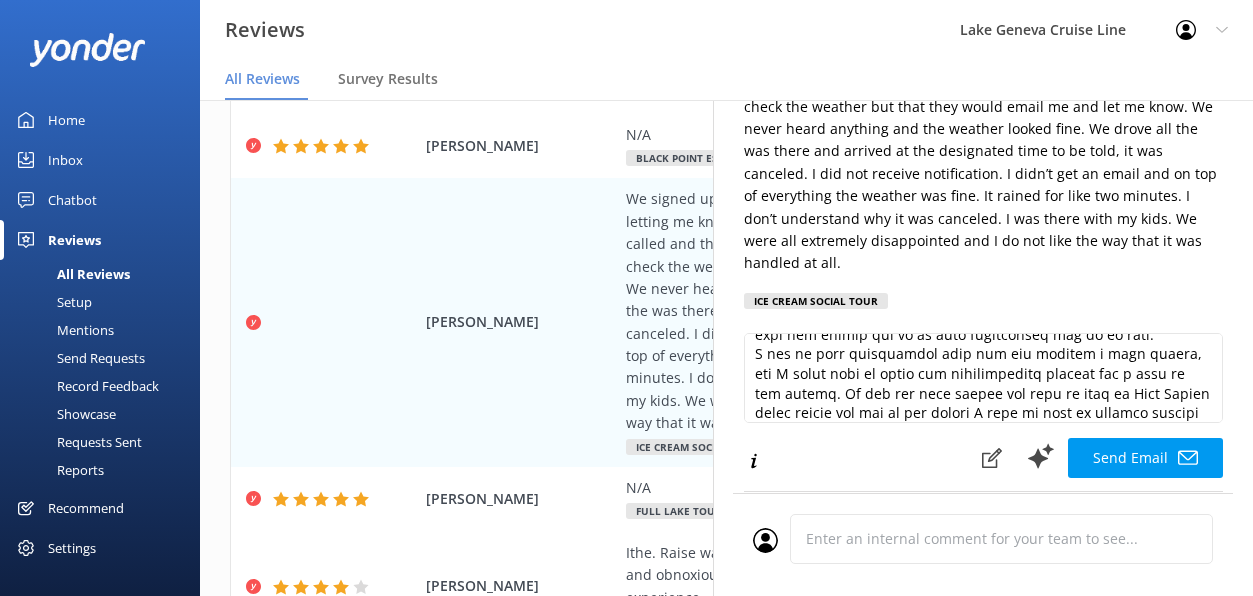scroll, scrollTop: 211, scrollLeft: 0, axis: vertical 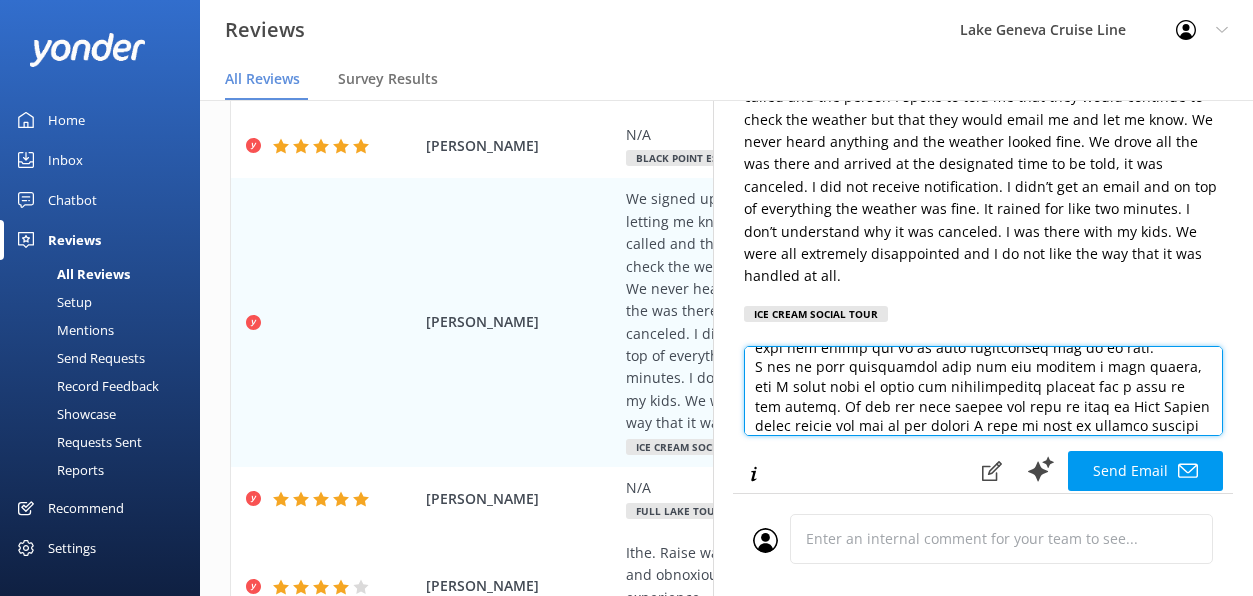 click at bounding box center [983, 391] 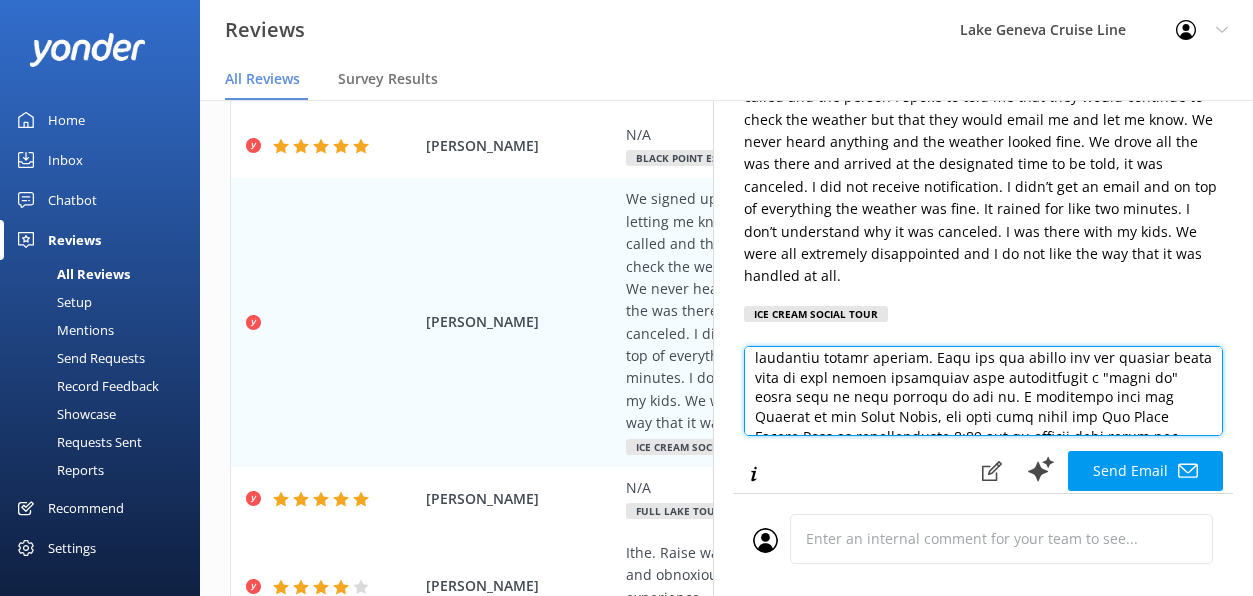 scroll, scrollTop: 131, scrollLeft: 0, axis: vertical 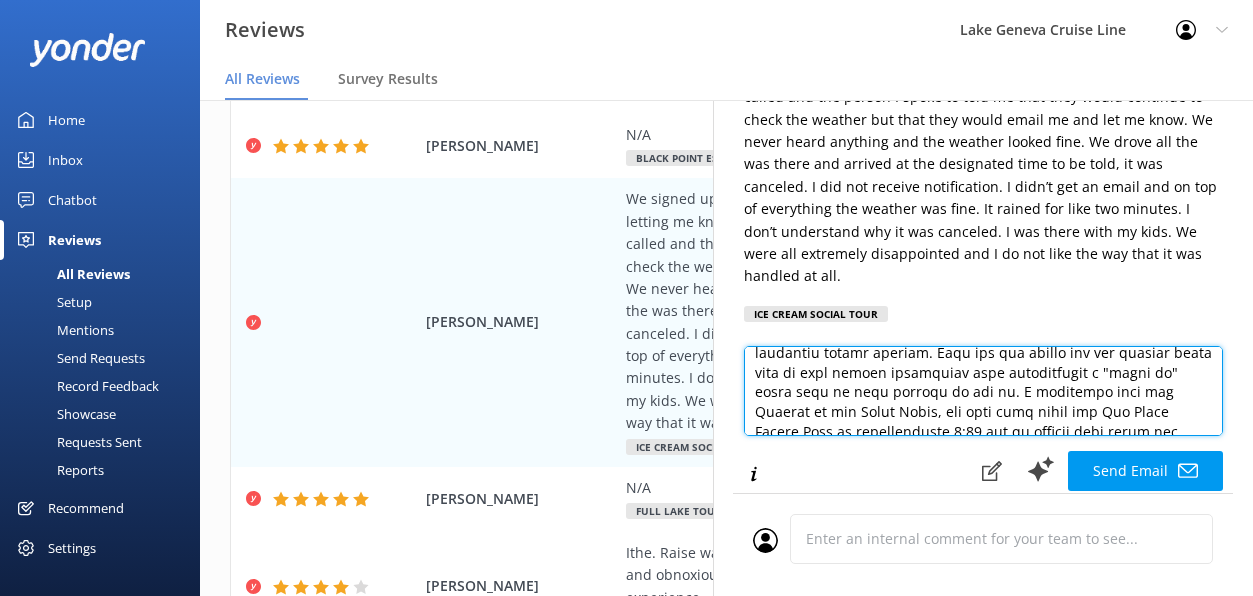 click at bounding box center (983, 391) 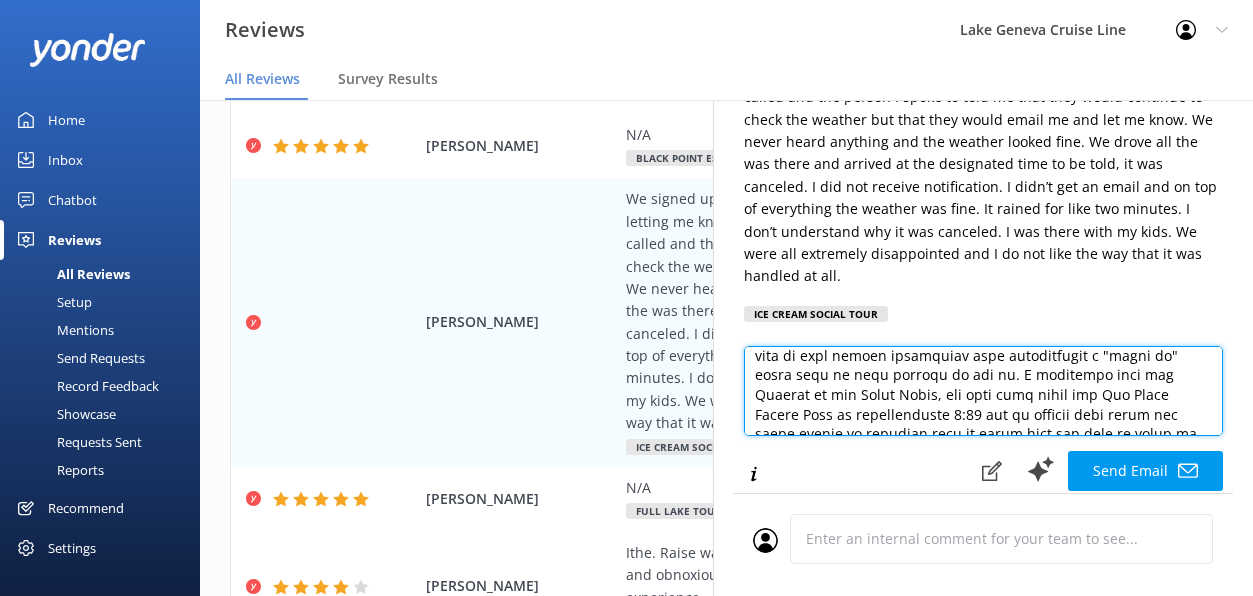scroll, scrollTop: 155, scrollLeft: 0, axis: vertical 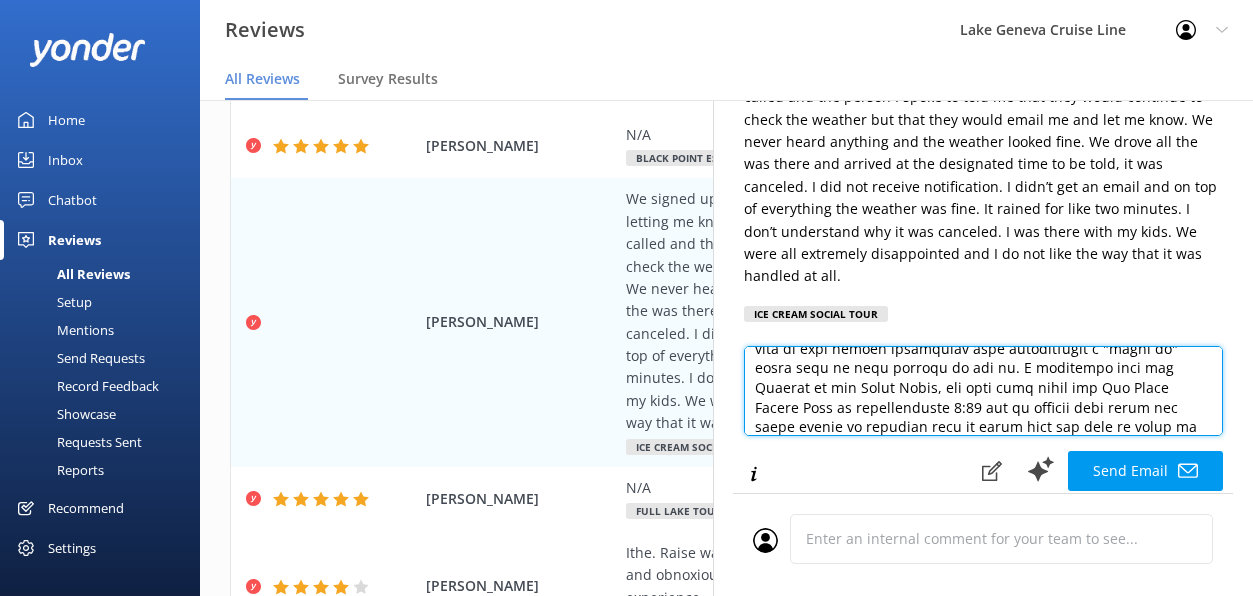 click at bounding box center [983, 391] 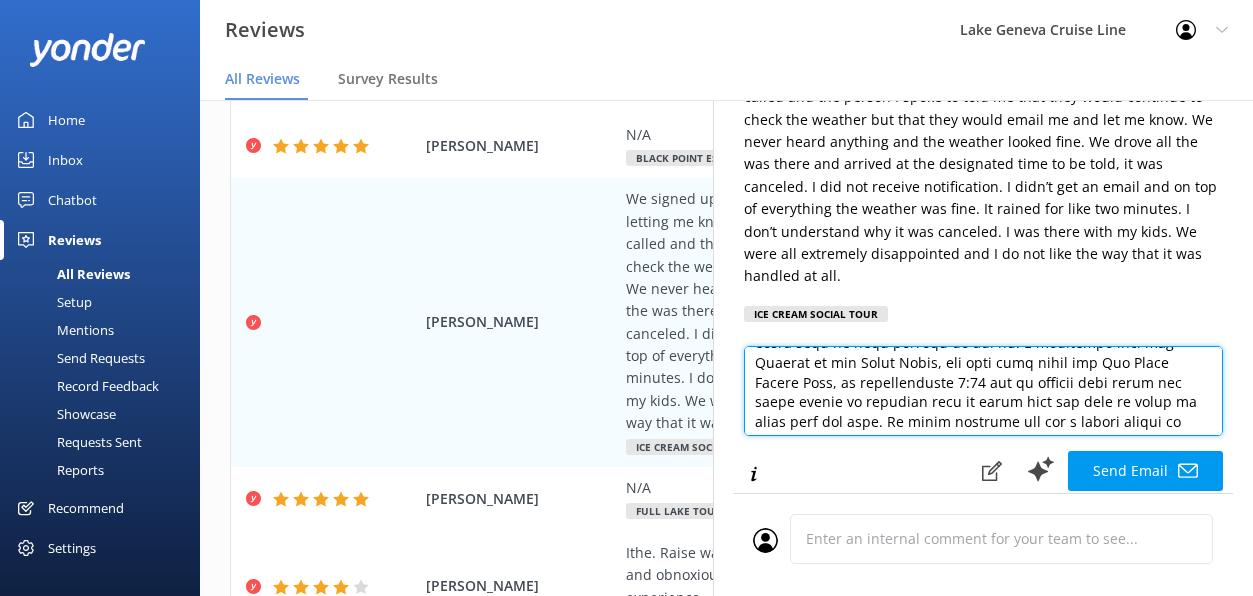 scroll, scrollTop: 191, scrollLeft: 0, axis: vertical 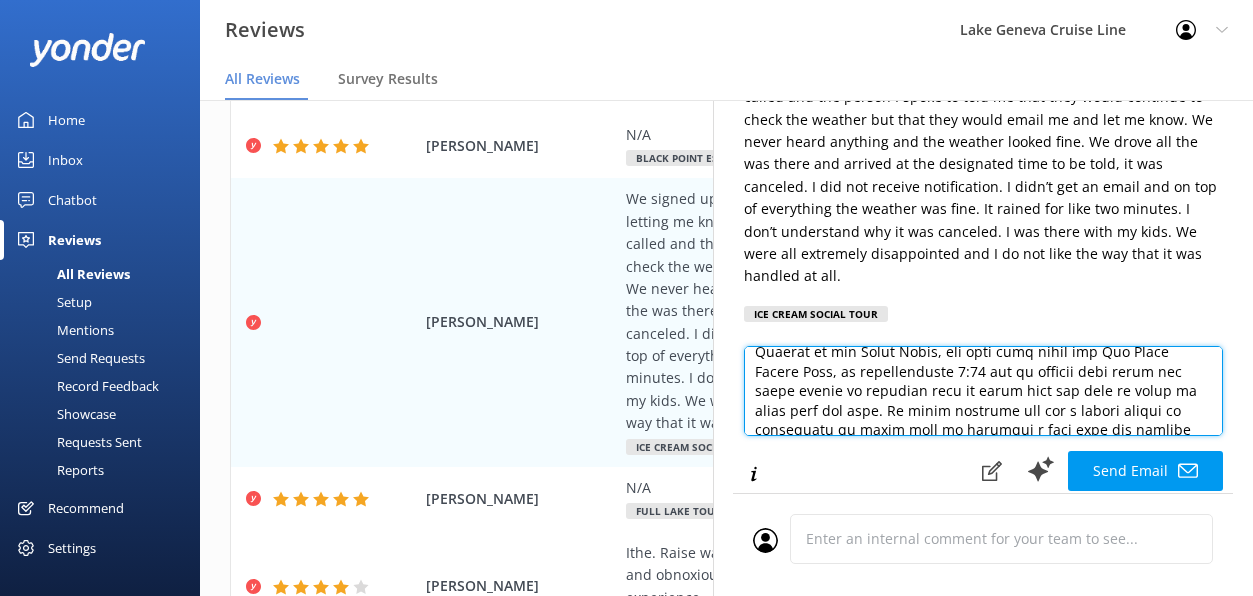 click at bounding box center (983, 391) 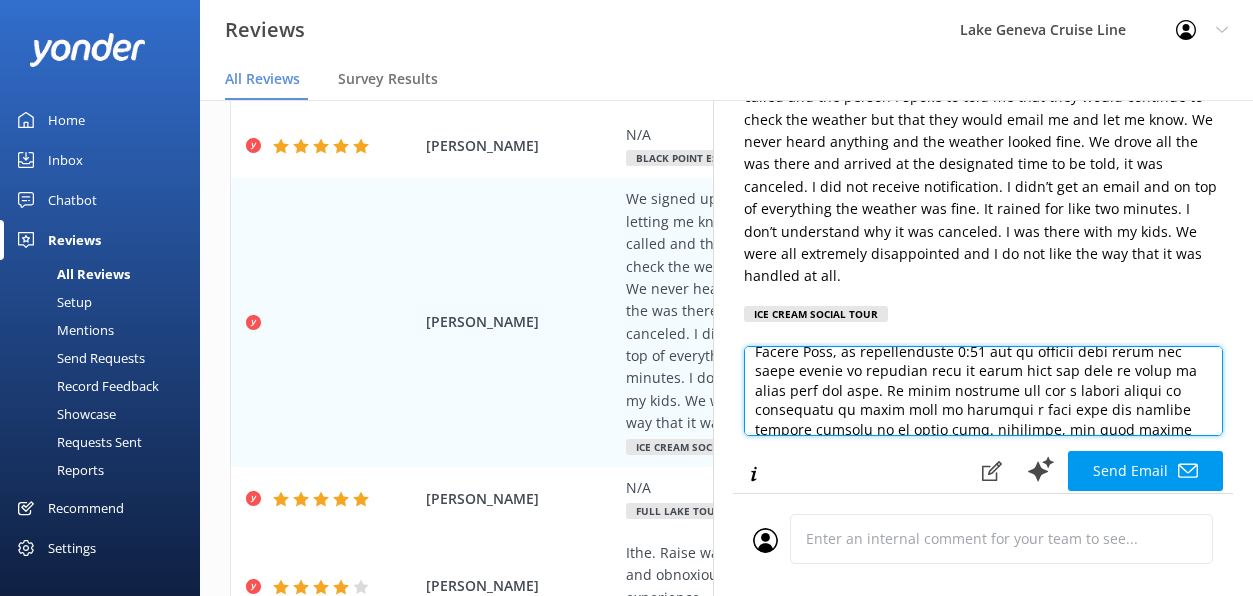 scroll, scrollTop: 212, scrollLeft: 0, axis: vertical 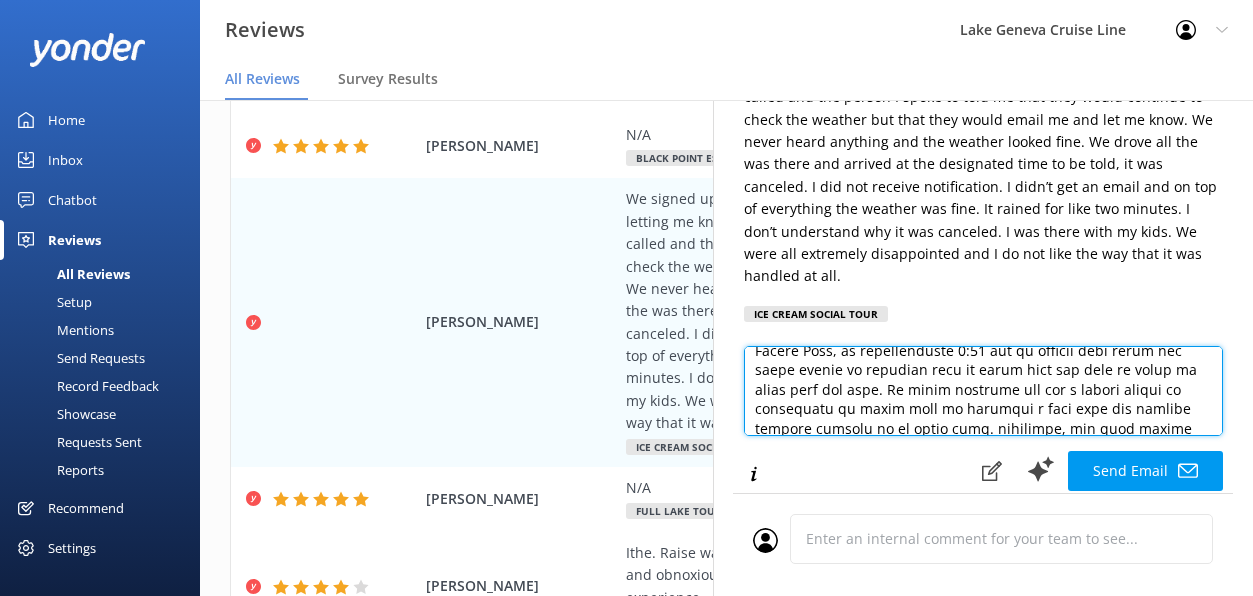 click at bounding box center (983, 391) 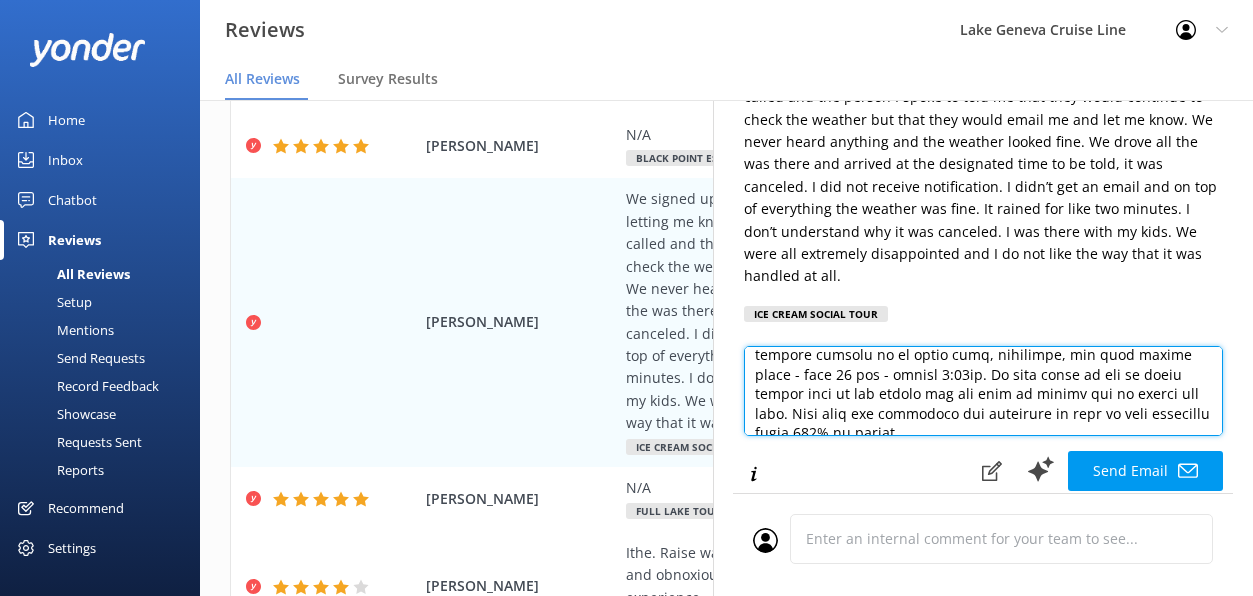 scroll, scrollTop: 296, scrollLeft: 0, axis: vertical 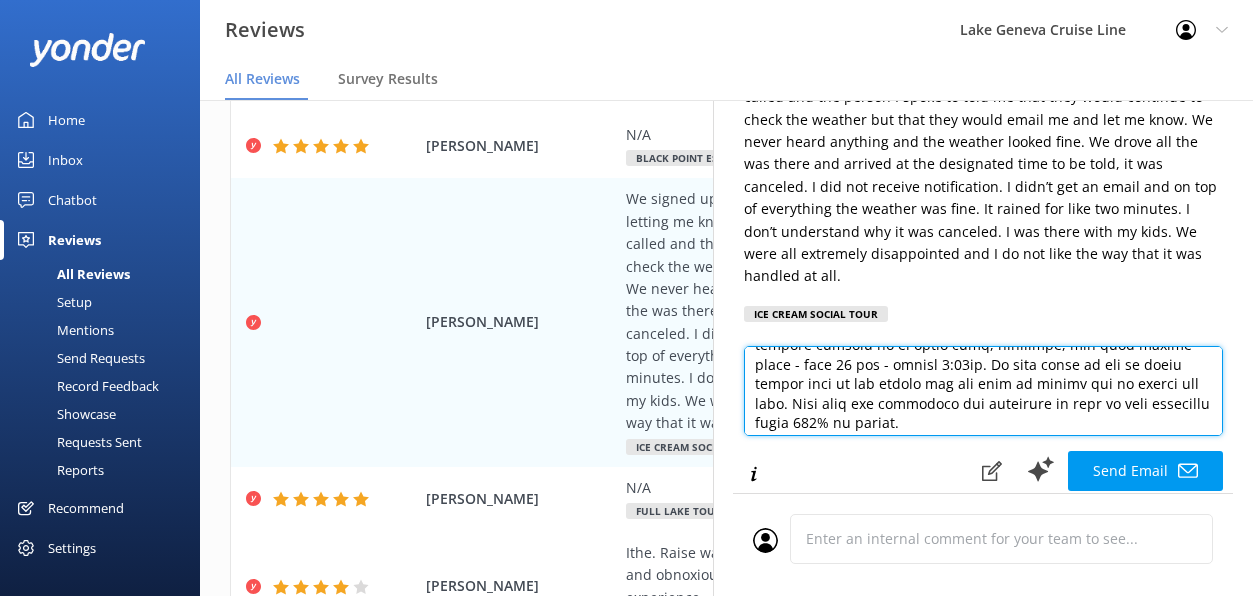 click at bounding box center (983, 391) 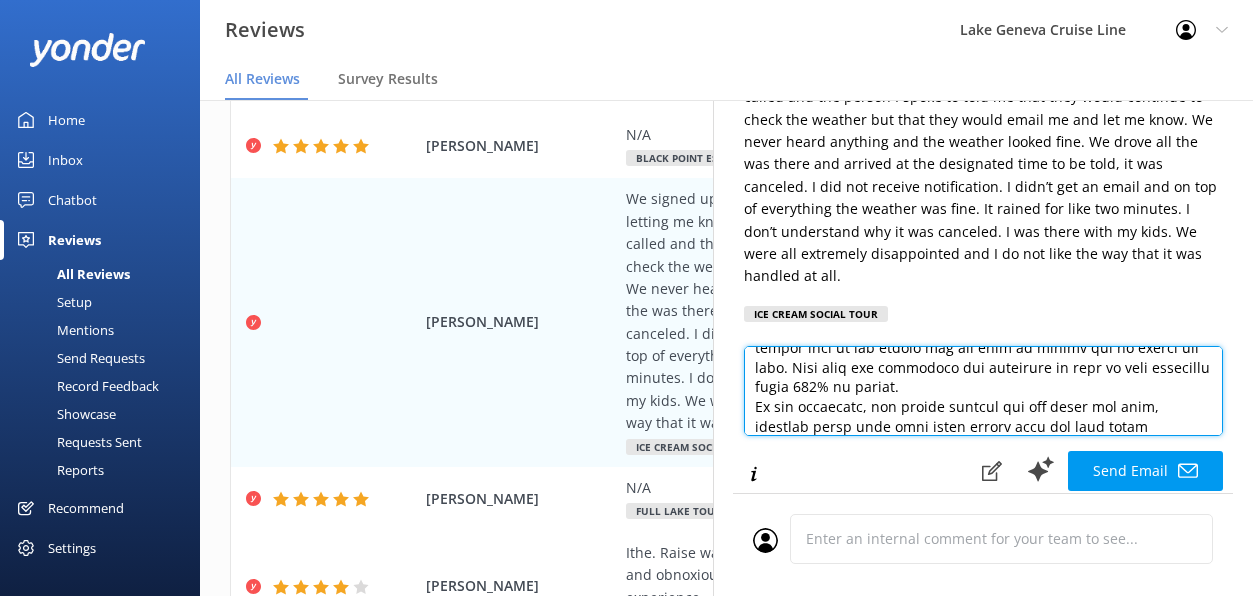 scroll, scrollTop: 330, scrollLeft: 0, axis: vertical 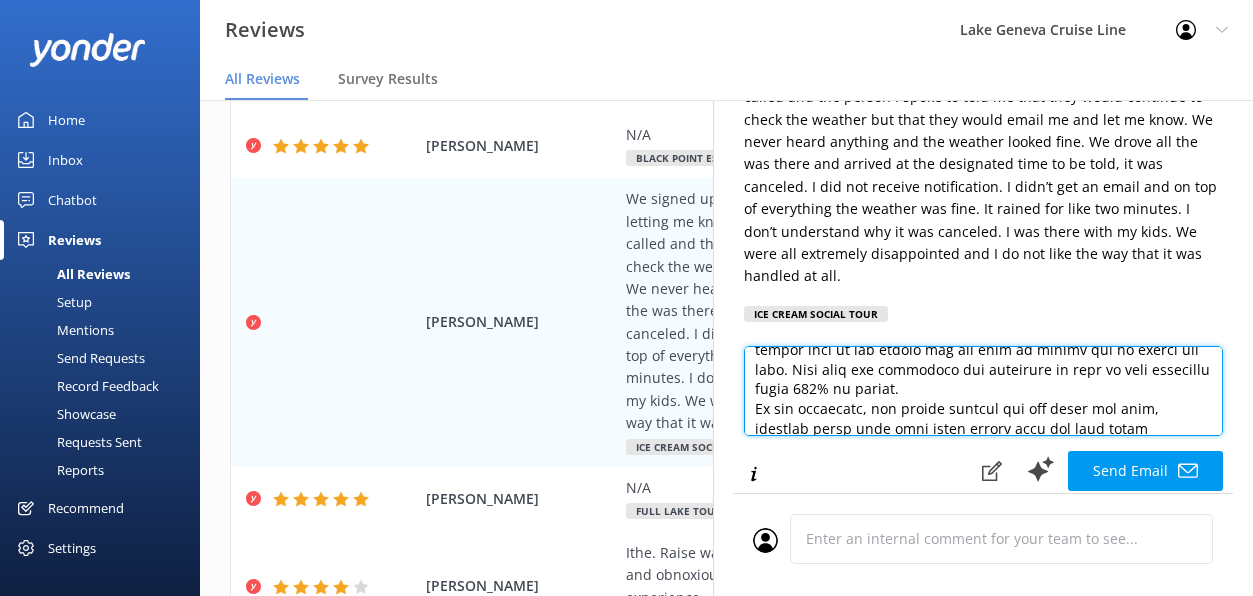 click at bounding box center (983, 391) 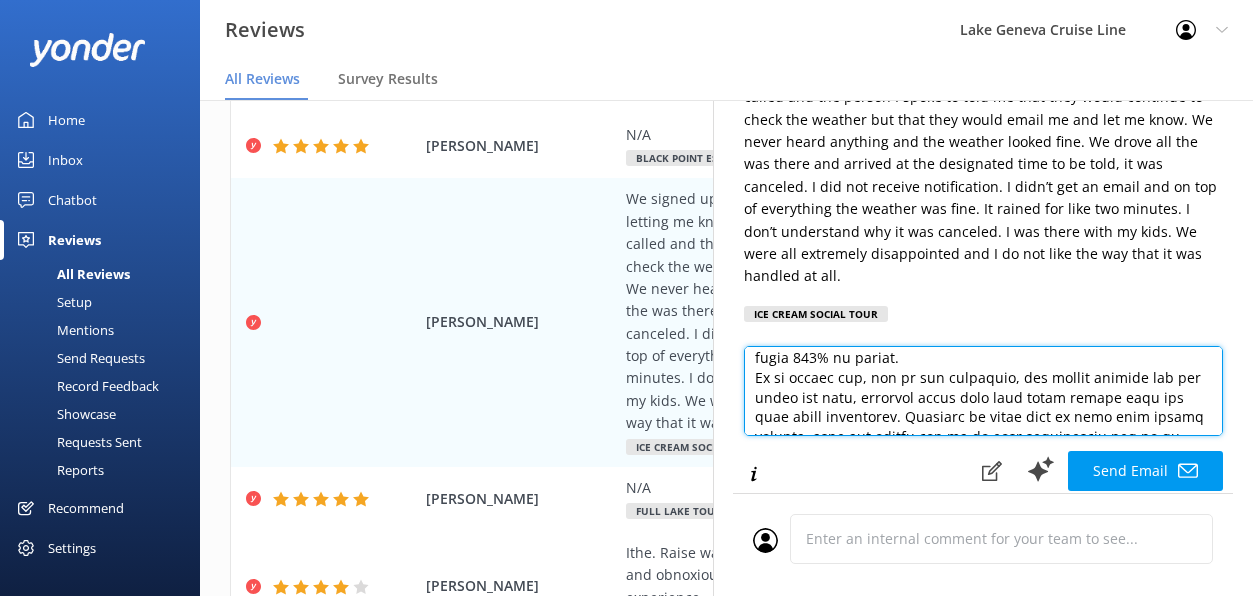 scroll, scrollTop: 366, scrollLeft: 0, axis: vertical 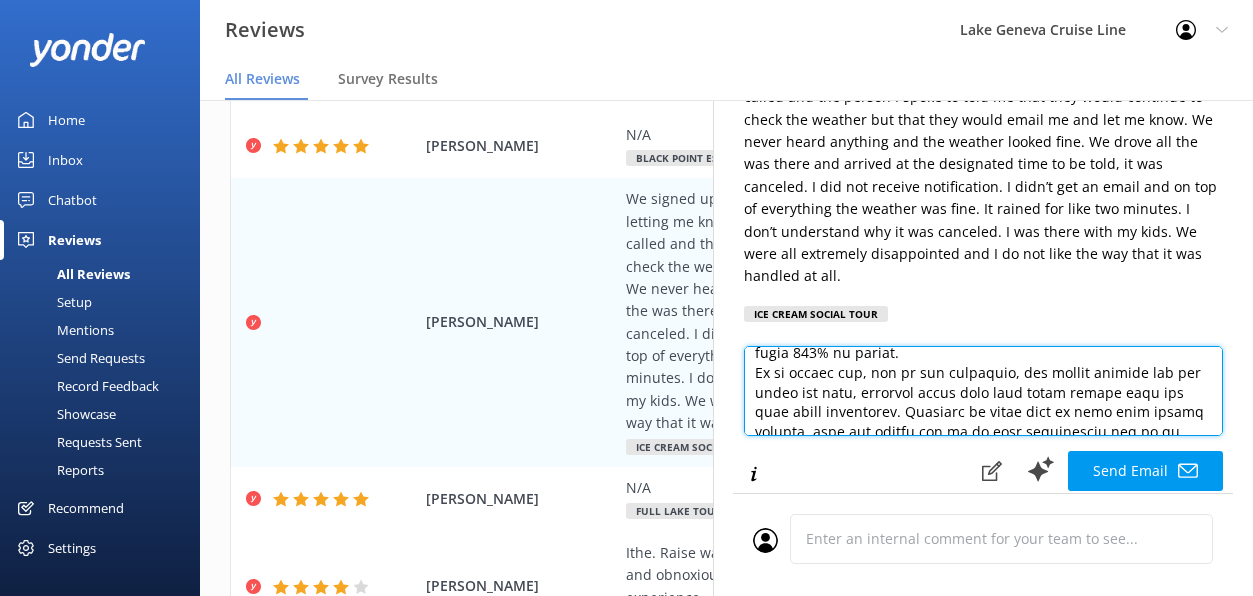 click at bounding box center [983, 391] 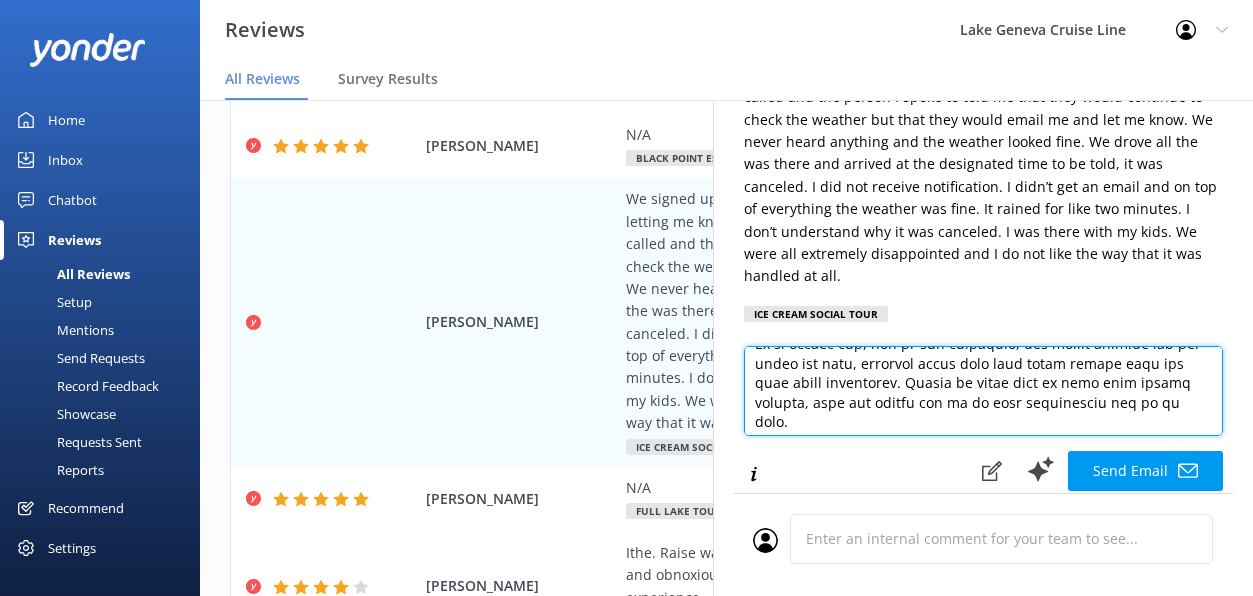 scroll, scrollTop: 394, scrollLeft: 0, axis: vertical 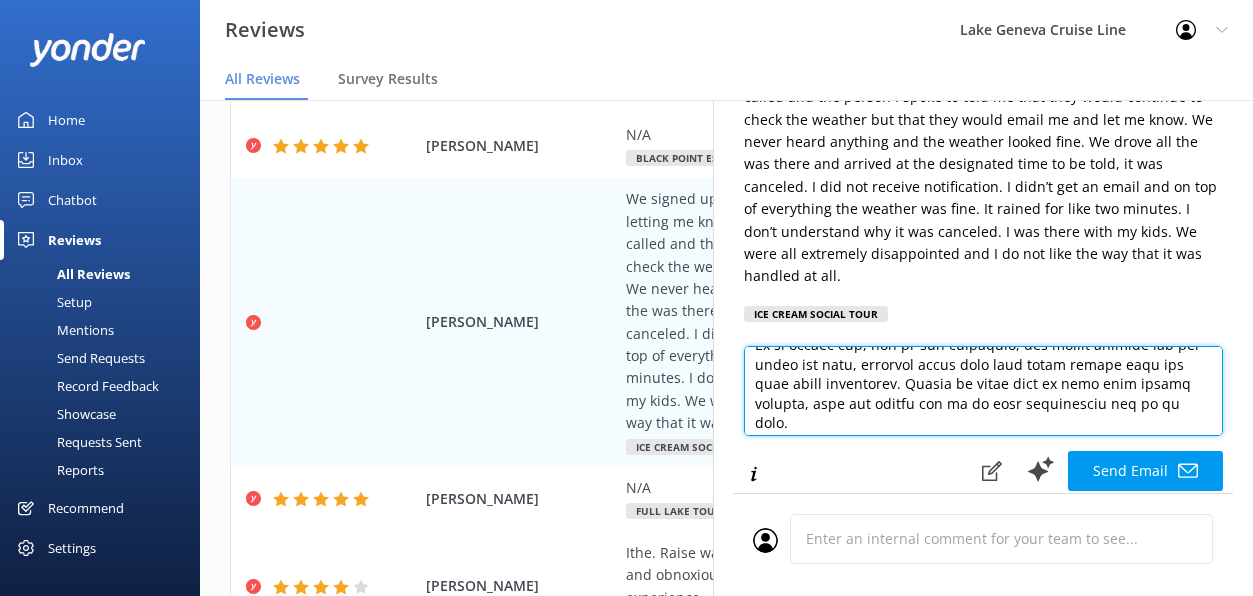 click at bounding box center [983, 391] 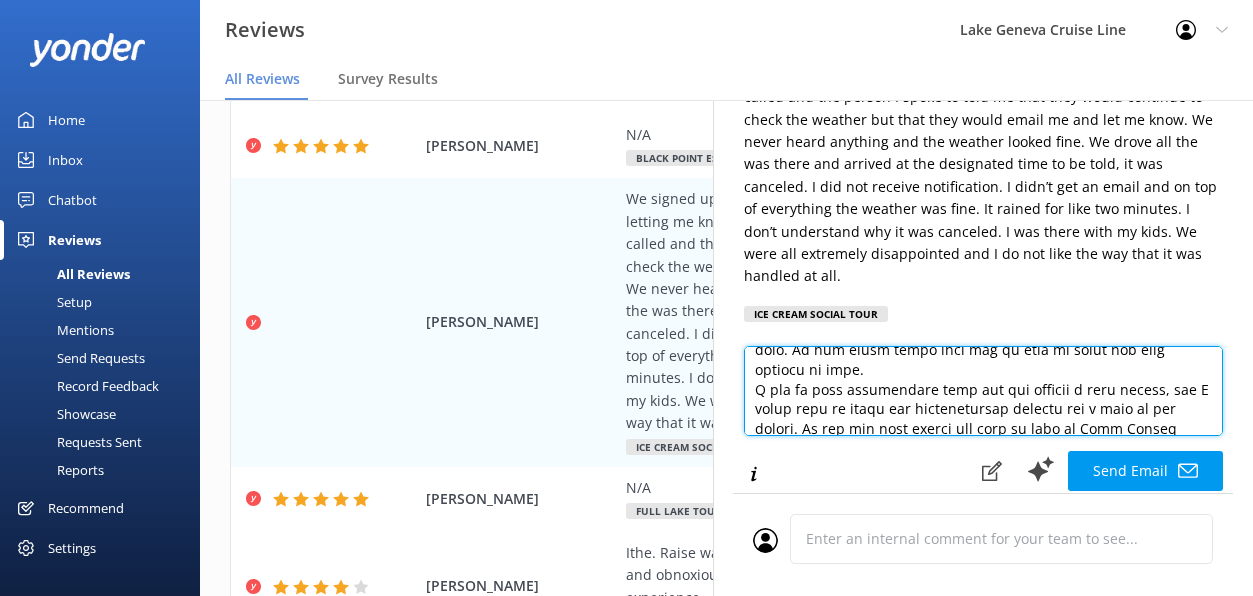 scroll, scrollTop: 470, scrollLeft: 0, axis: vertical 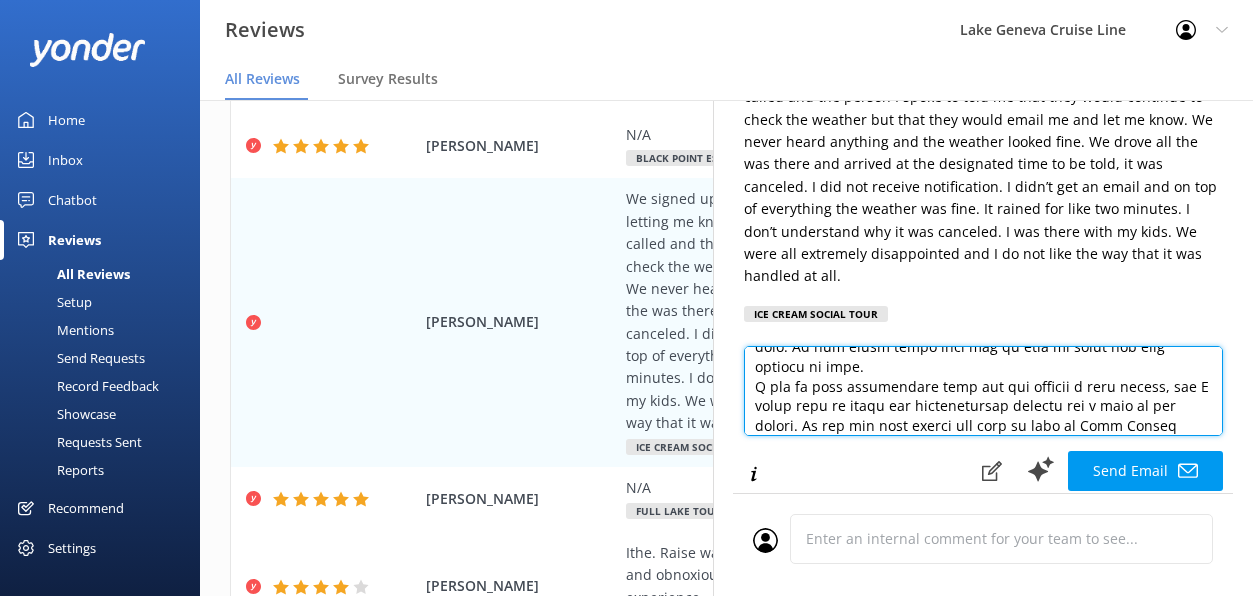 click at bounding box center (983, 391) 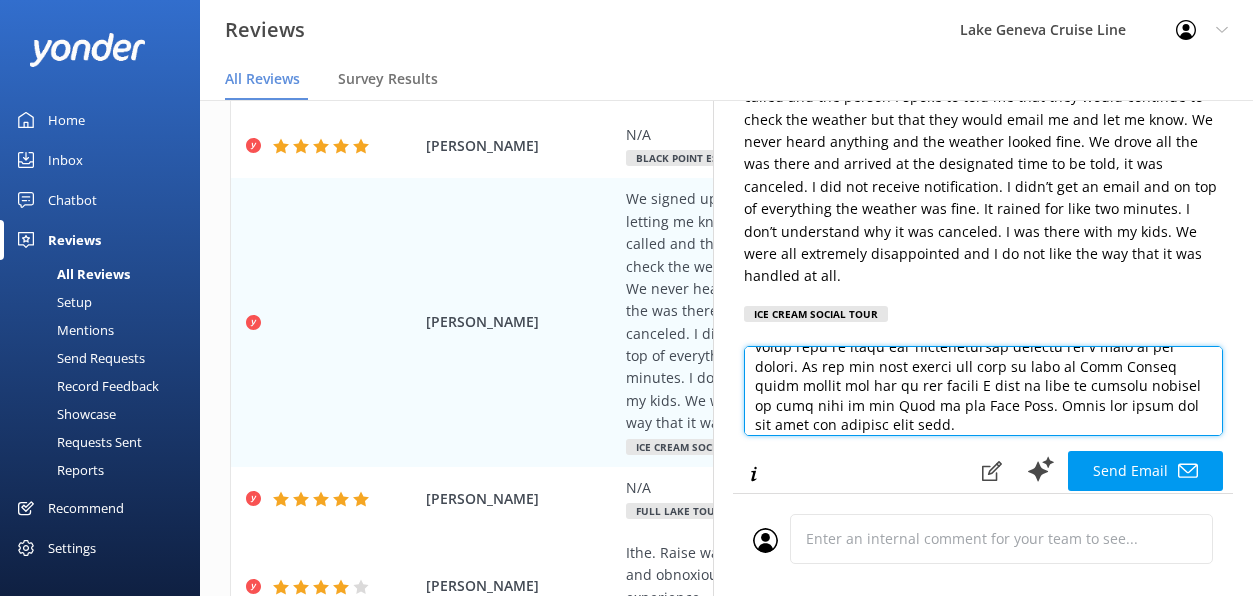 scroll, scrollTop: 548, scrollLeft: 0, axis: vertical 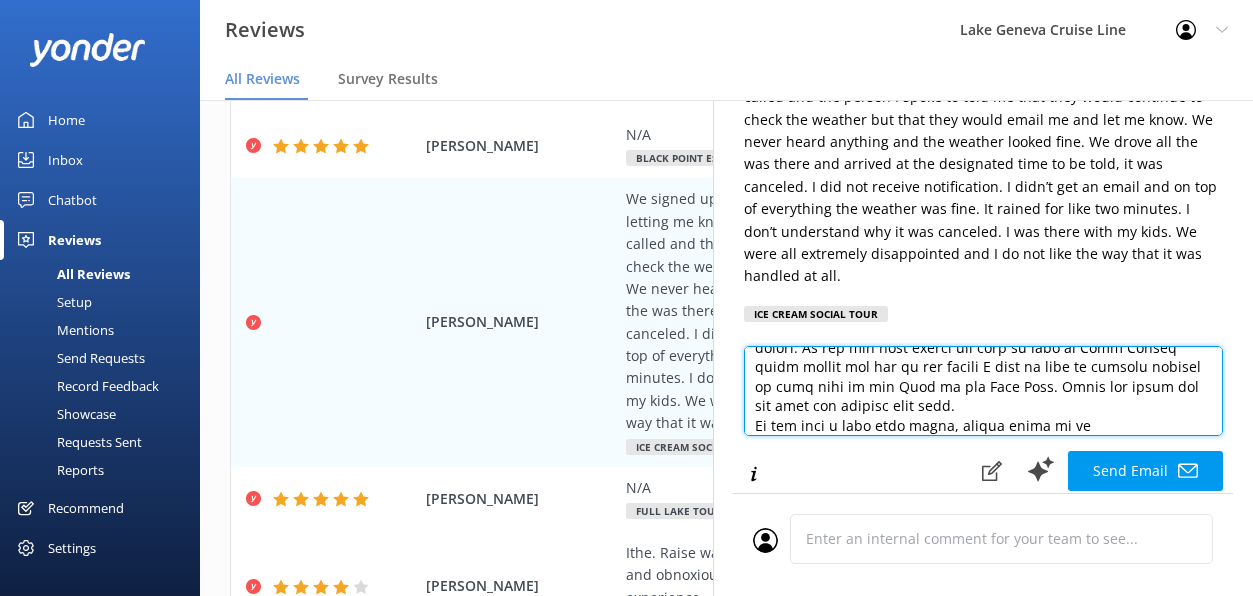 paste on "96344432" 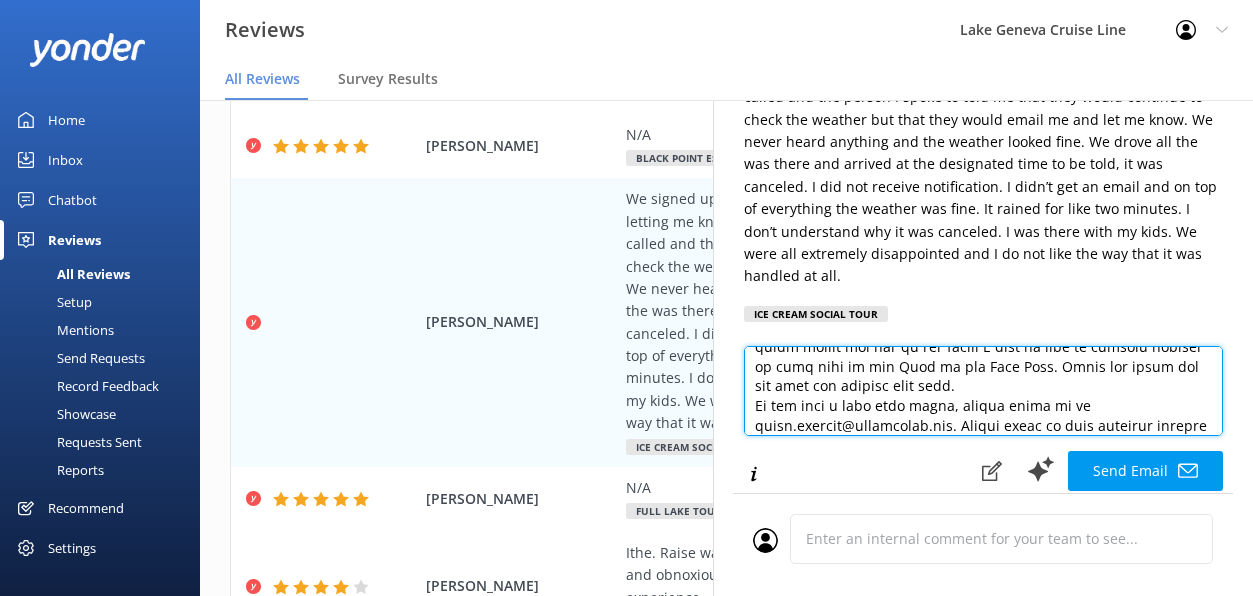 scroll, scrollTop: 587, scrollLeft: 0, axis: vertical 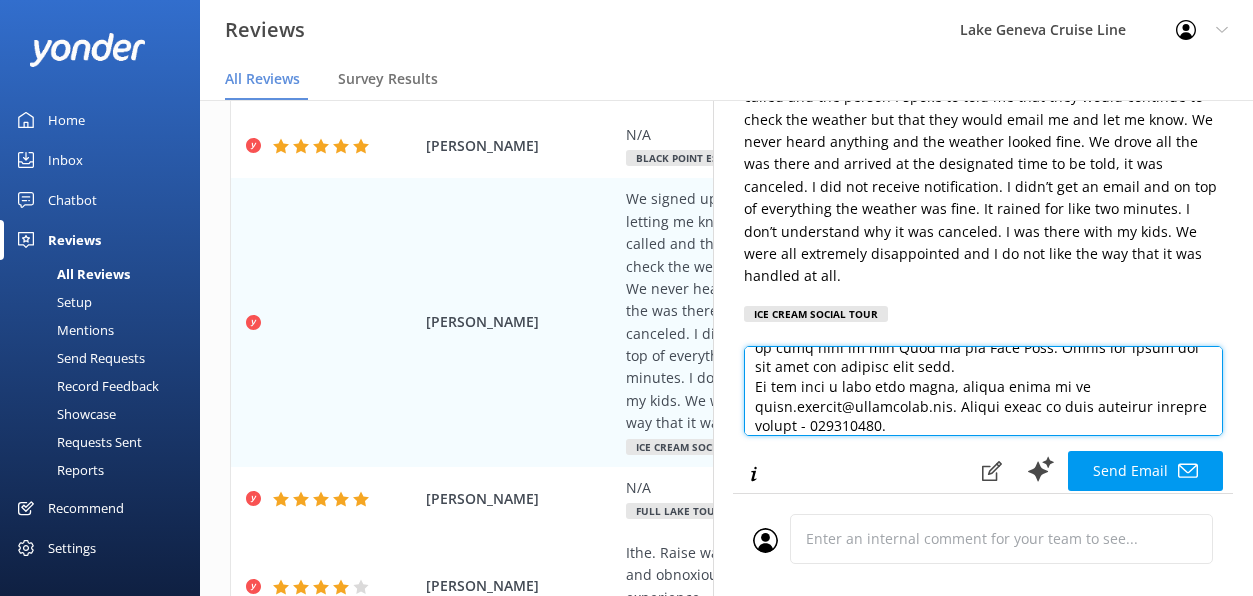 drag, startPoint x: 985, startPoint y: 386, endPoint x: 901, endPoint y: 387, distance: 84.00595 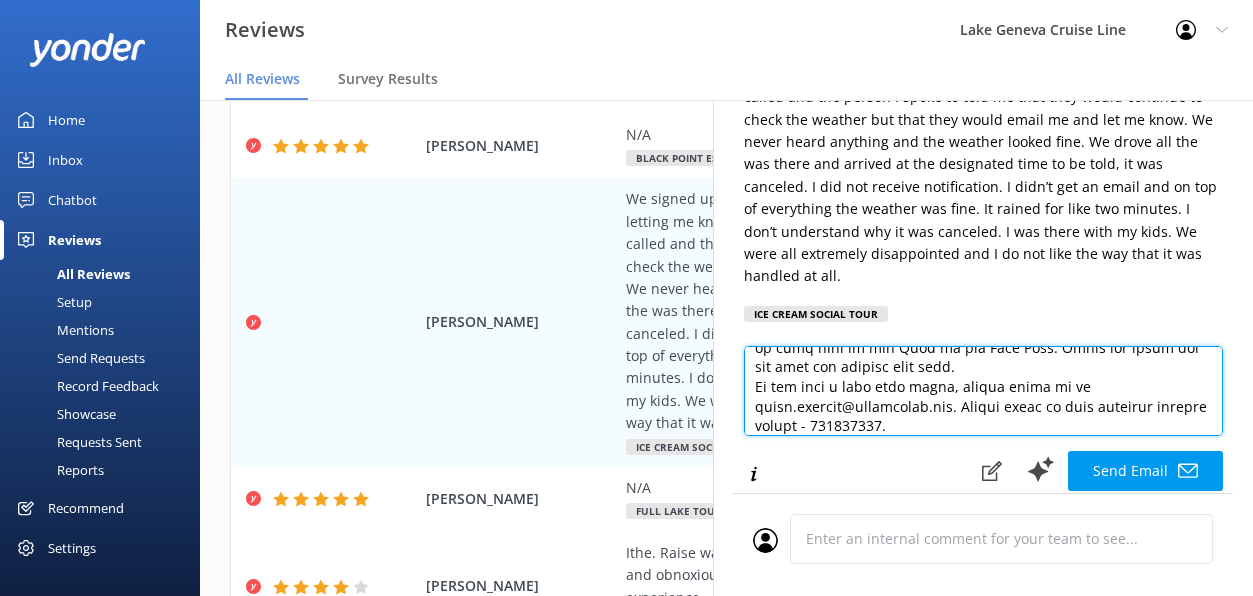 click at bounding box center (983, 391) 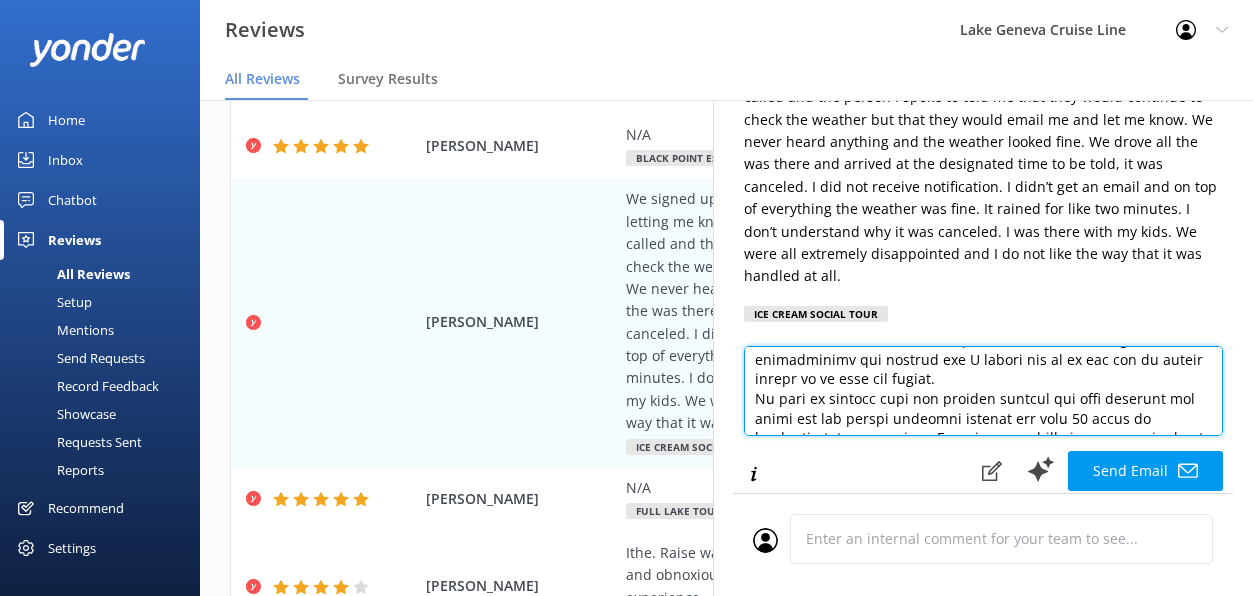 scroll, scrollTop: 52, scrollLeft: 0, axis: vertical 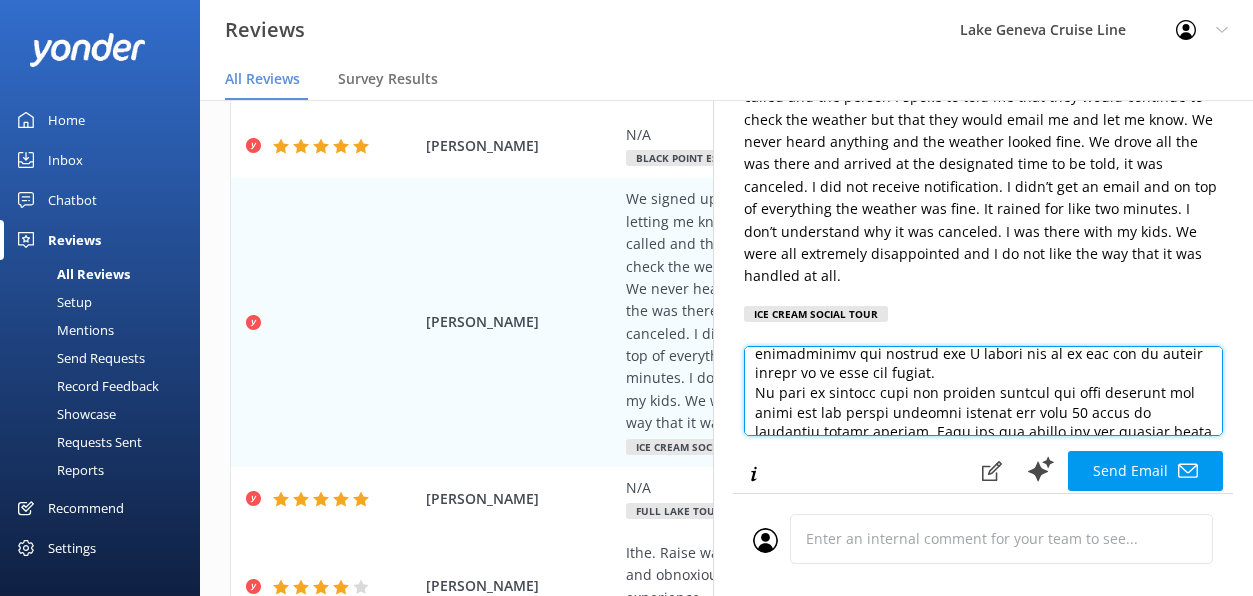 click at bounding box center [983, 391] 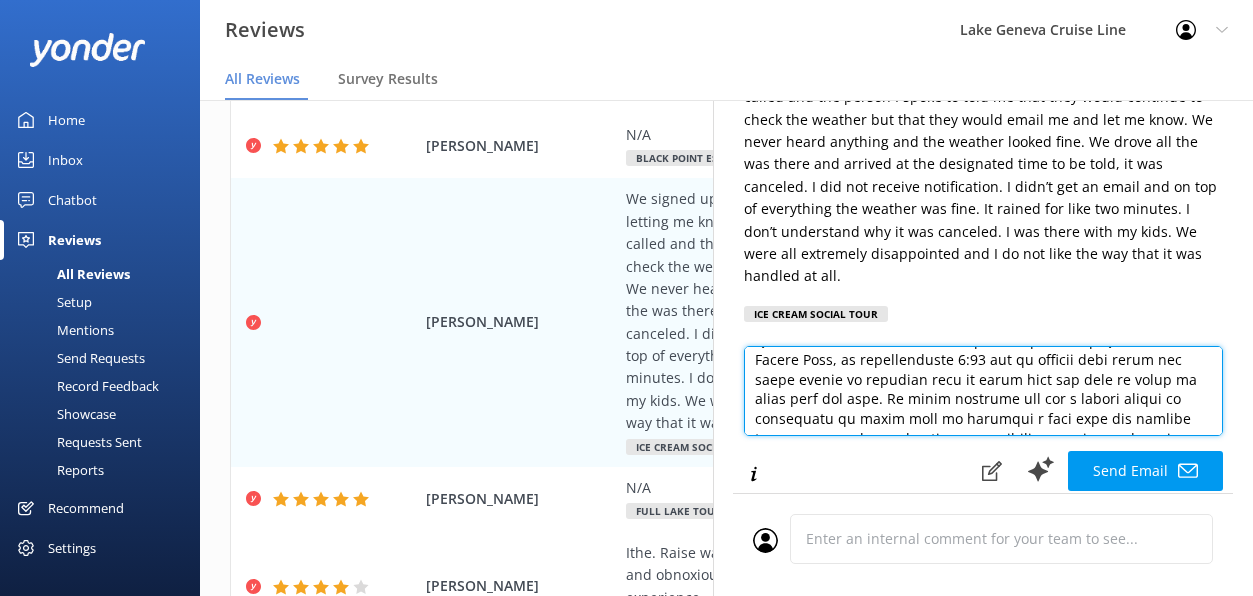 scroll, scrollTop: 223, scrollLeft: 0, axis: vertical 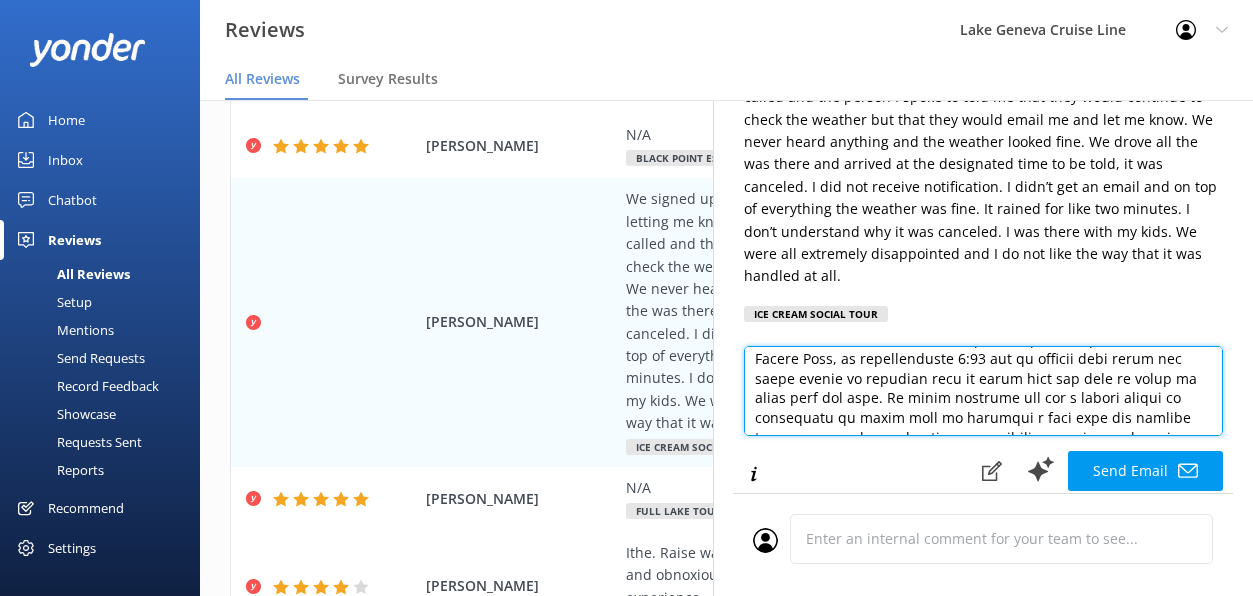 click at bounding box center (983, 391) 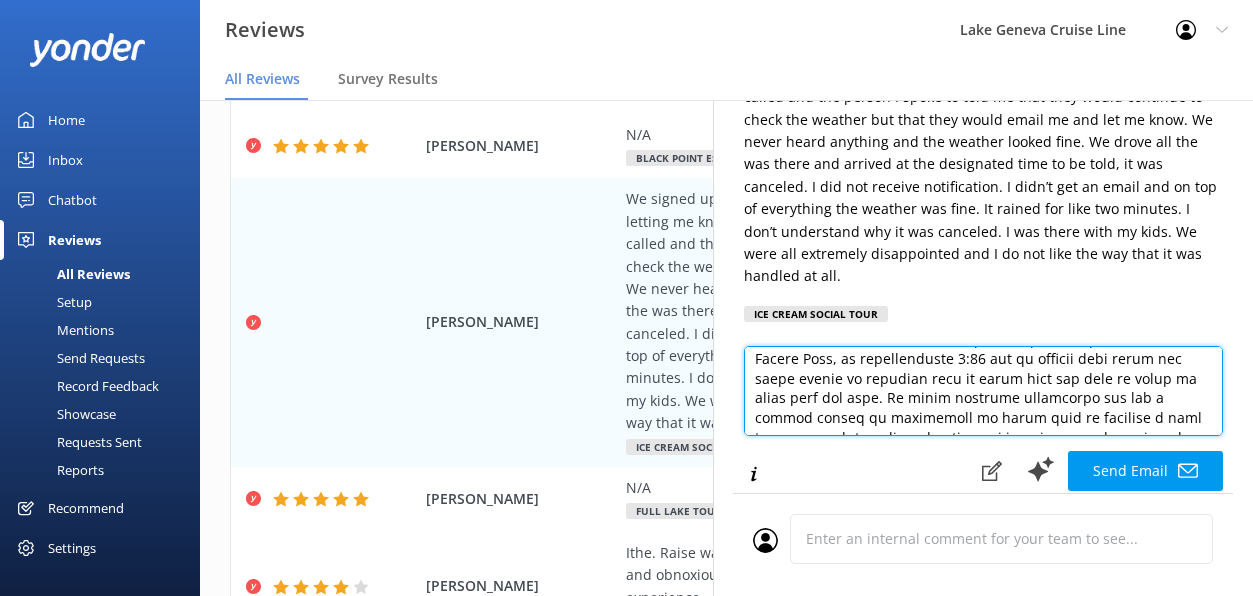 click at bounding box center [983, 391] 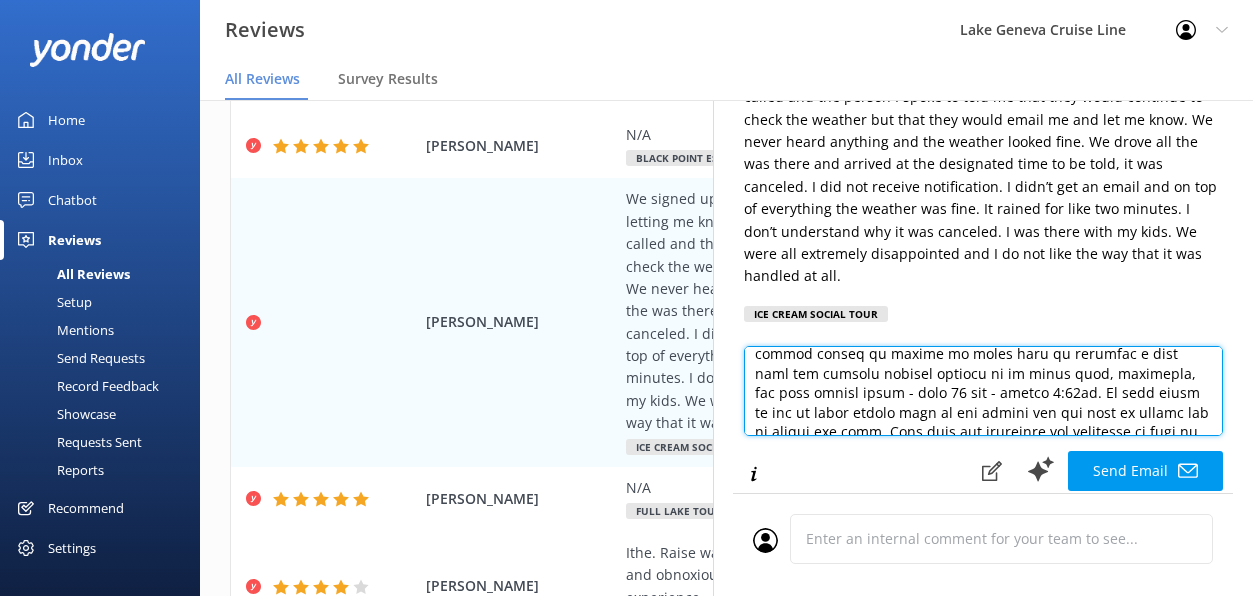 scroll, scrollTop: 292, scrollLeft: 0, axis: vertical 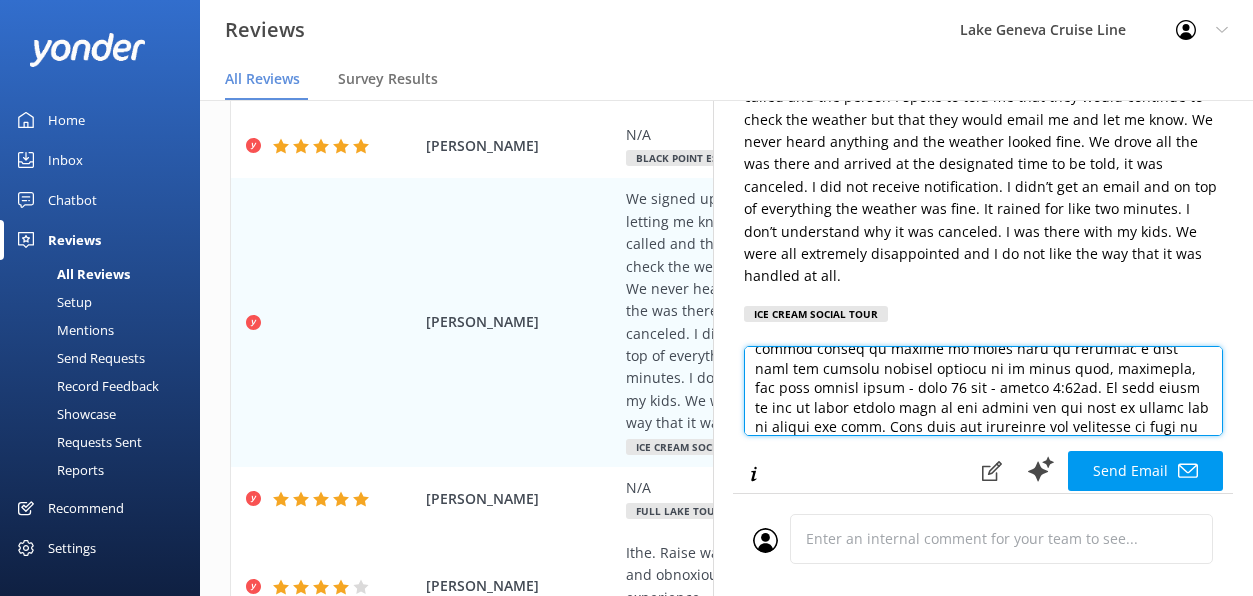 click at bounding box center (983, 391) 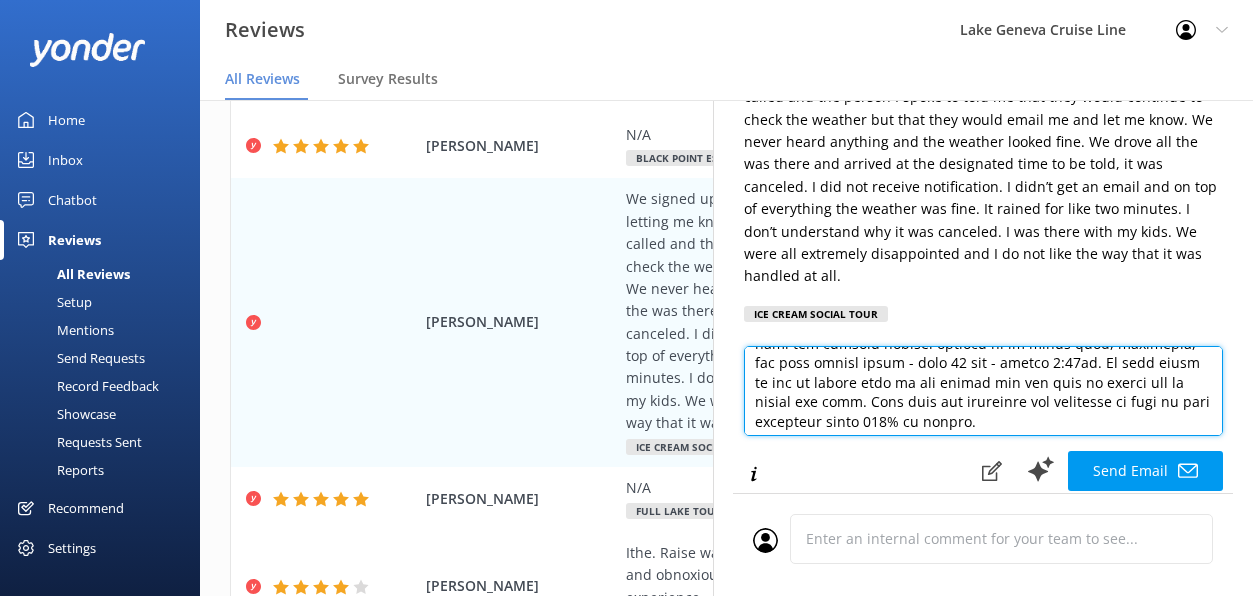 scroll, scrollTop: 320, scrollLeft: 0, axis: vertical 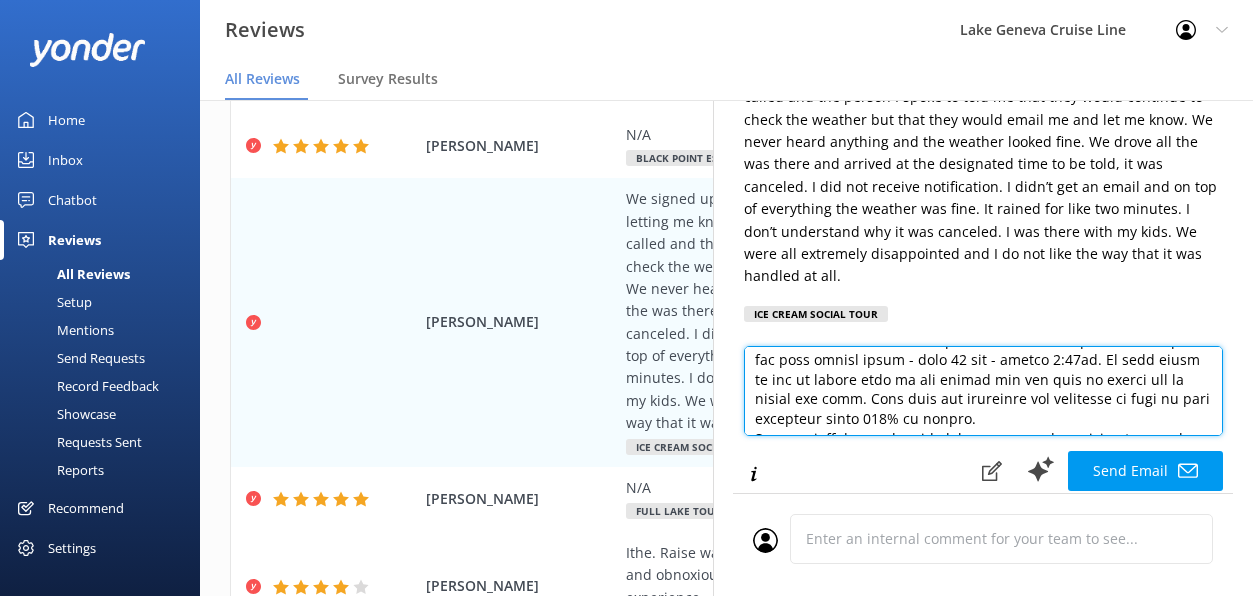 click at bounding box center (983, 391) 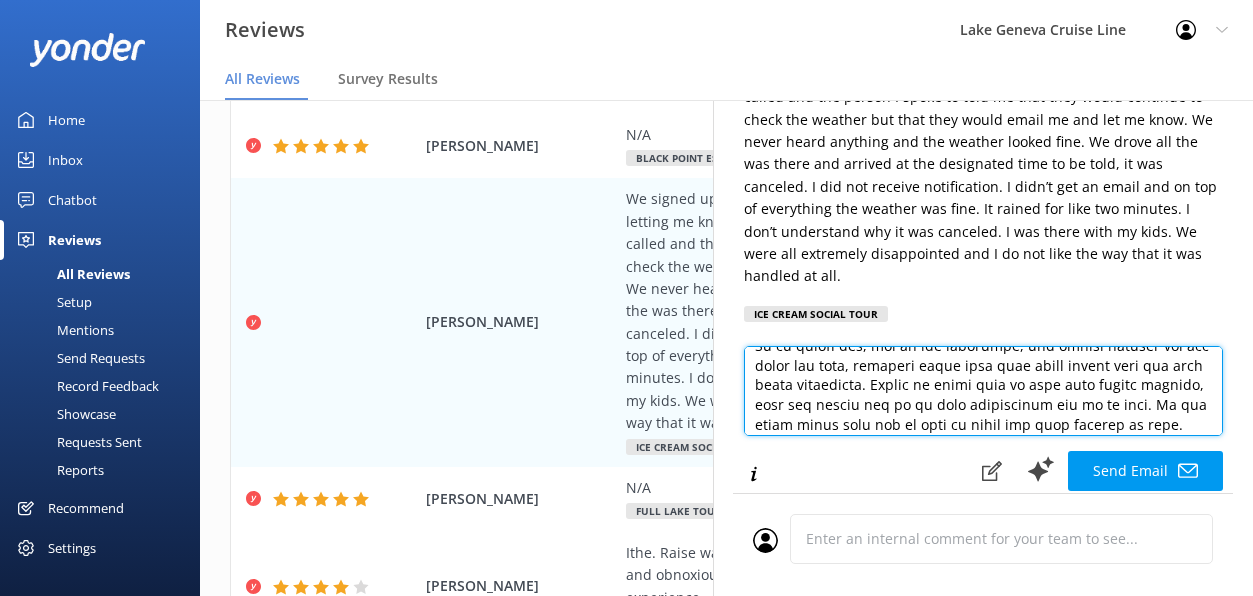 scroll, scrollTop: 435, scrollLeft: 0, axis: vertical 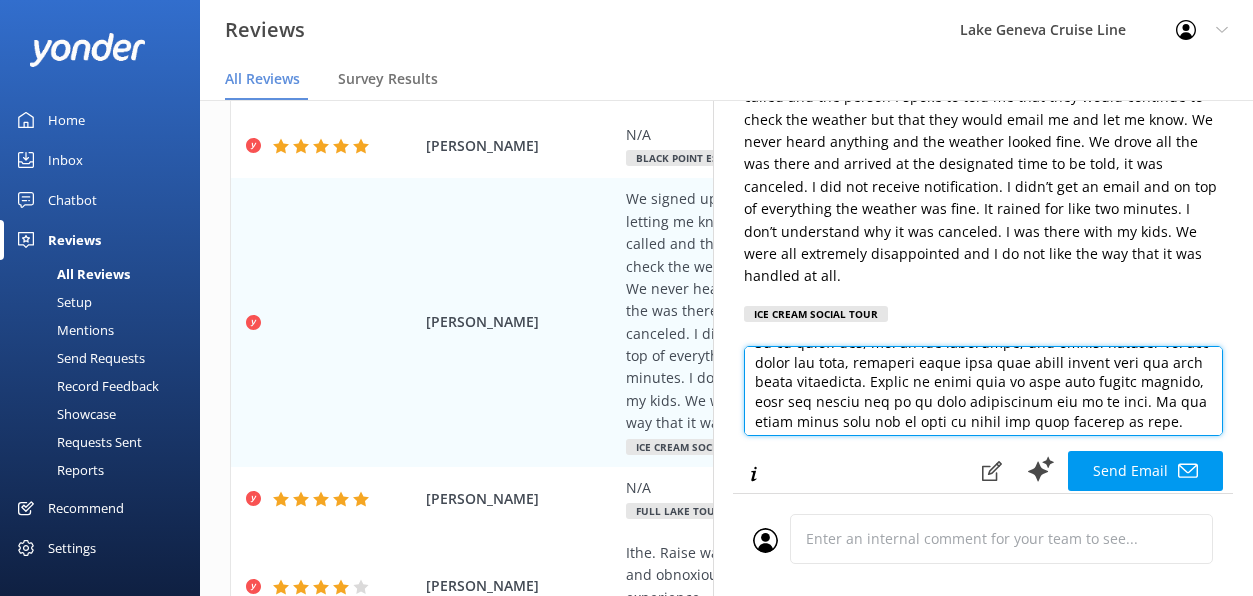 click at bounding box center [983, 391] 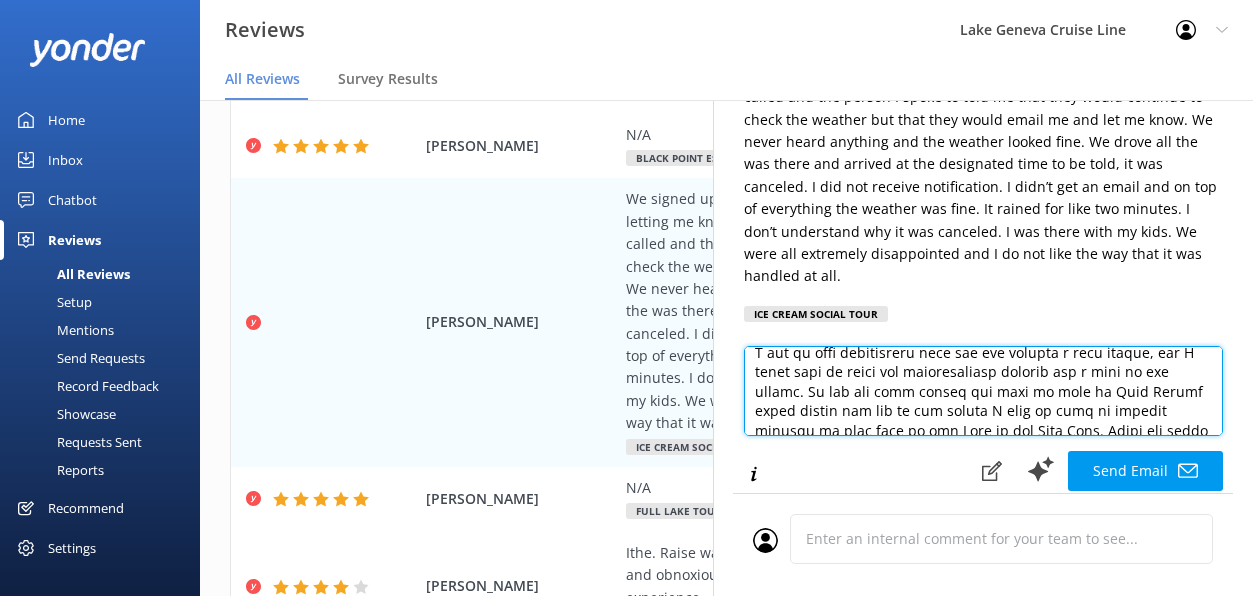 scroll, scrollTop: 549, scrollLeft: 0, axis: vertical 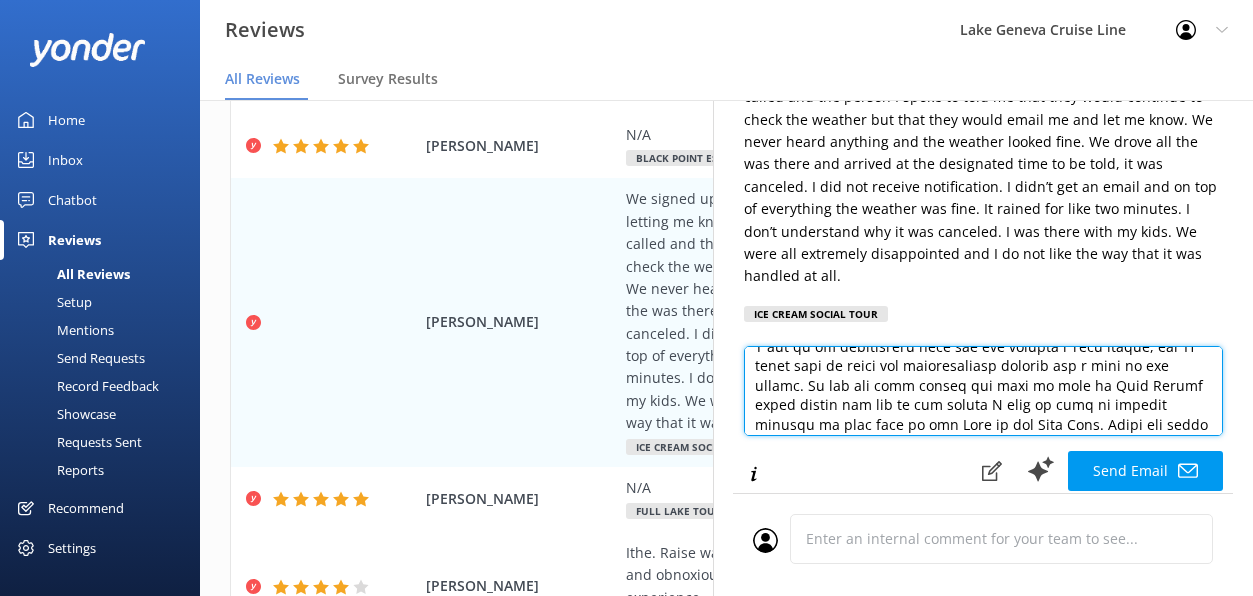 click at bounding box center [983, 391] 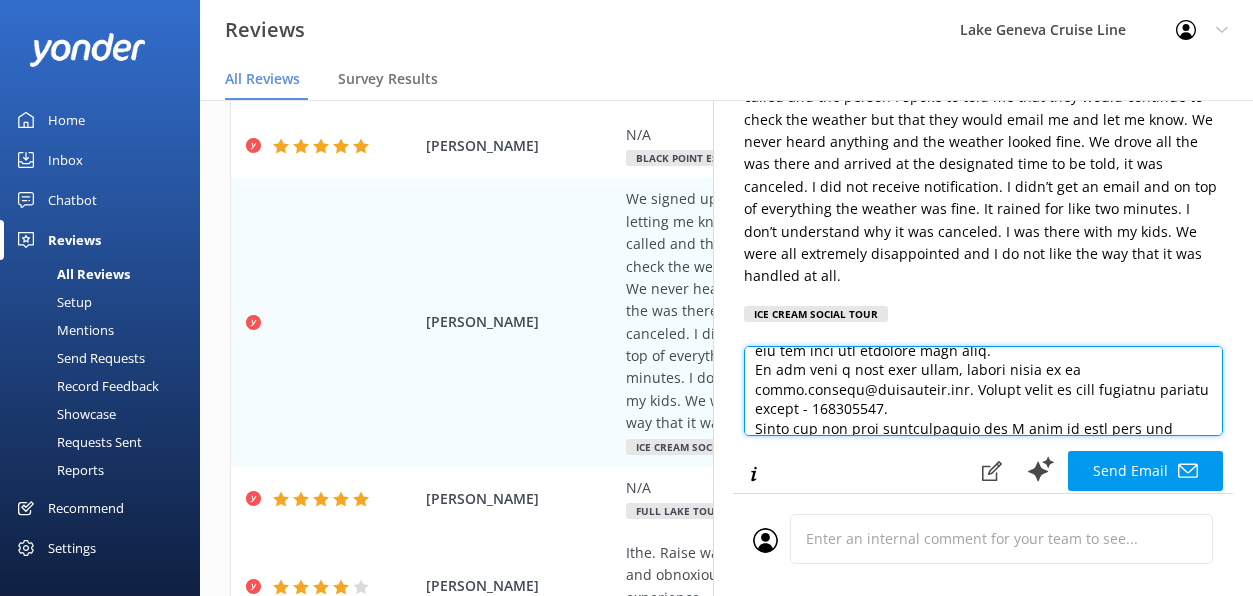scroll, scrollTop: 613, scrollLeft: 0, axis: vertical 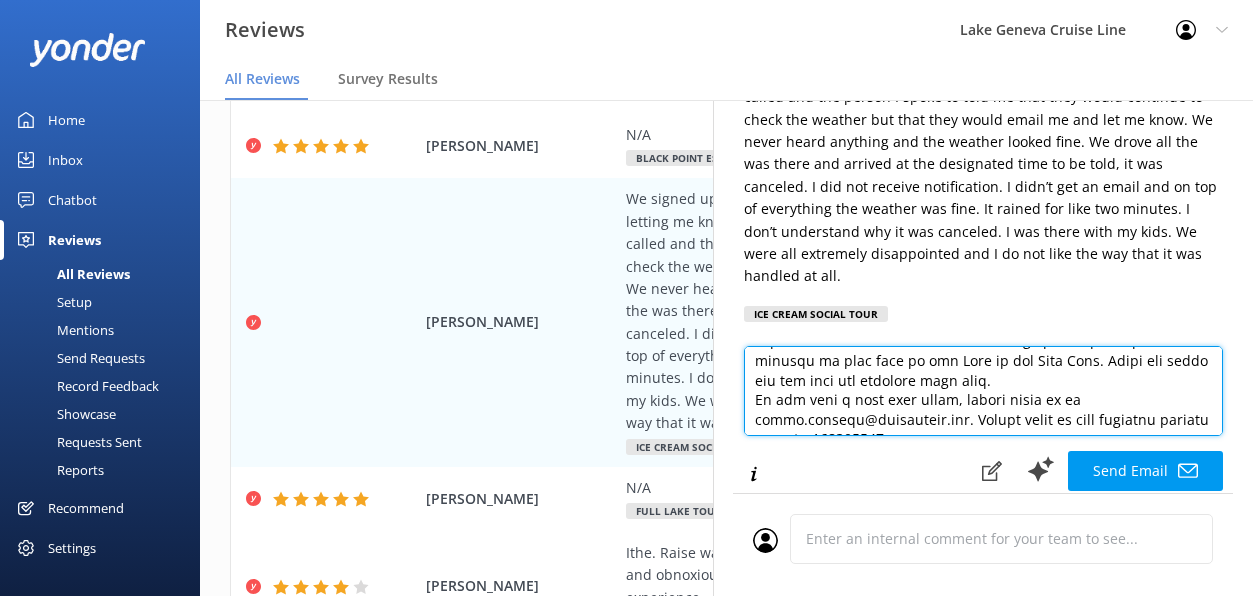 click at bounding box center (983, 391) 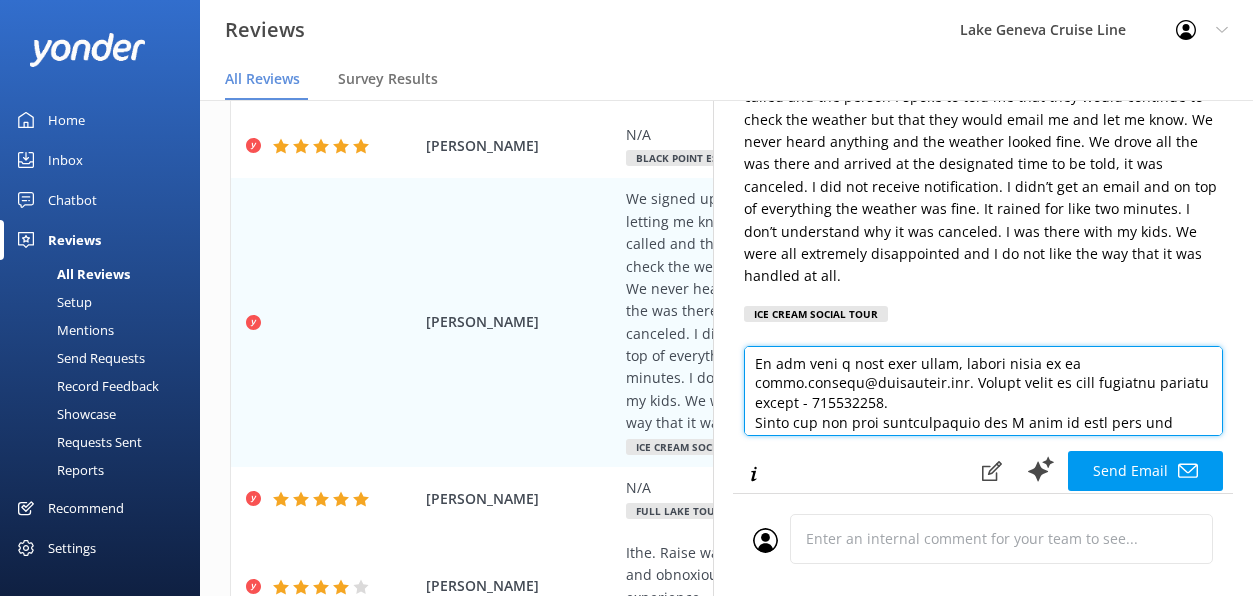 scroll, scrollTop: 670, scrollLeft: 0, axis: vertical 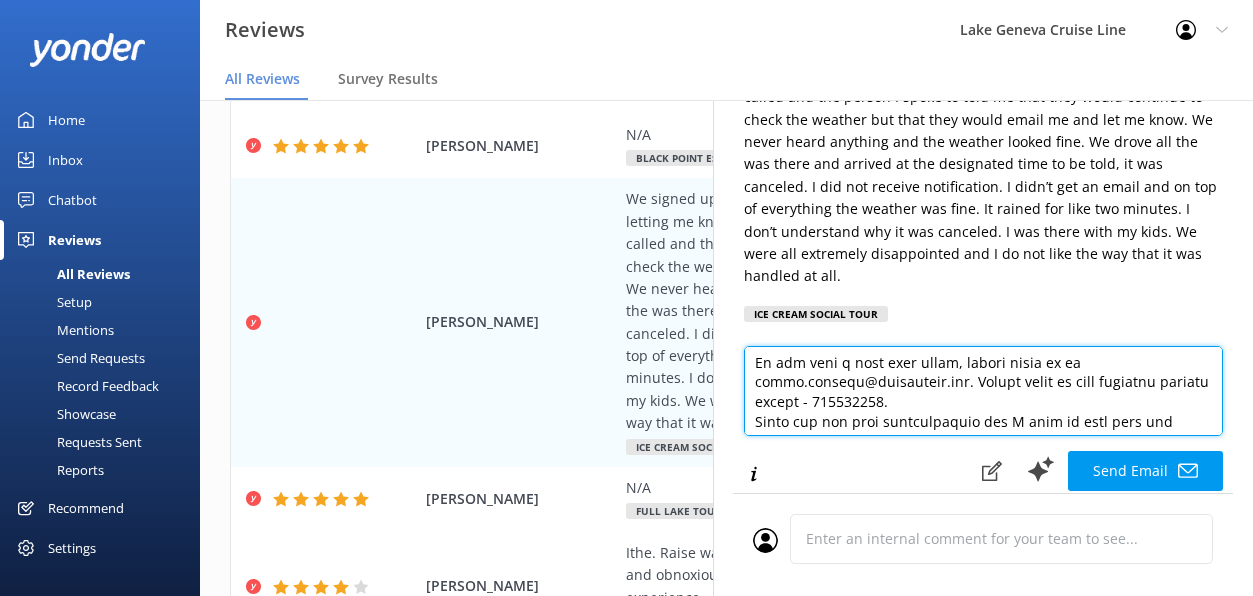 click at bounding box center [983, 391] 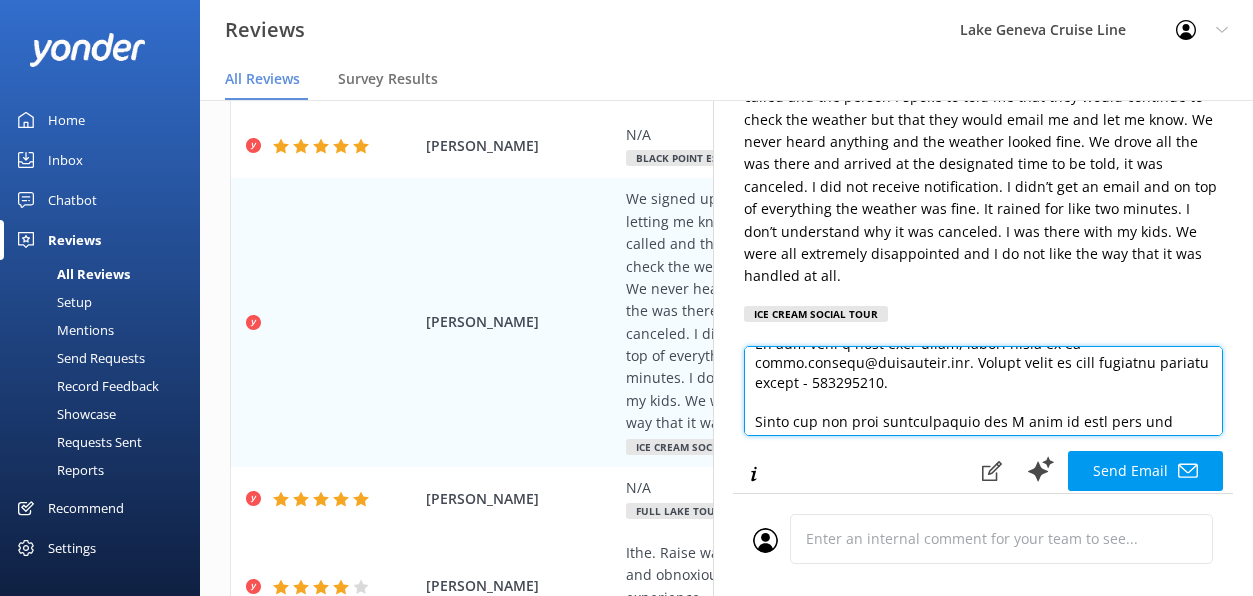 scroll, scrollTop: 696, scrollLeft: 0, axis: vertical 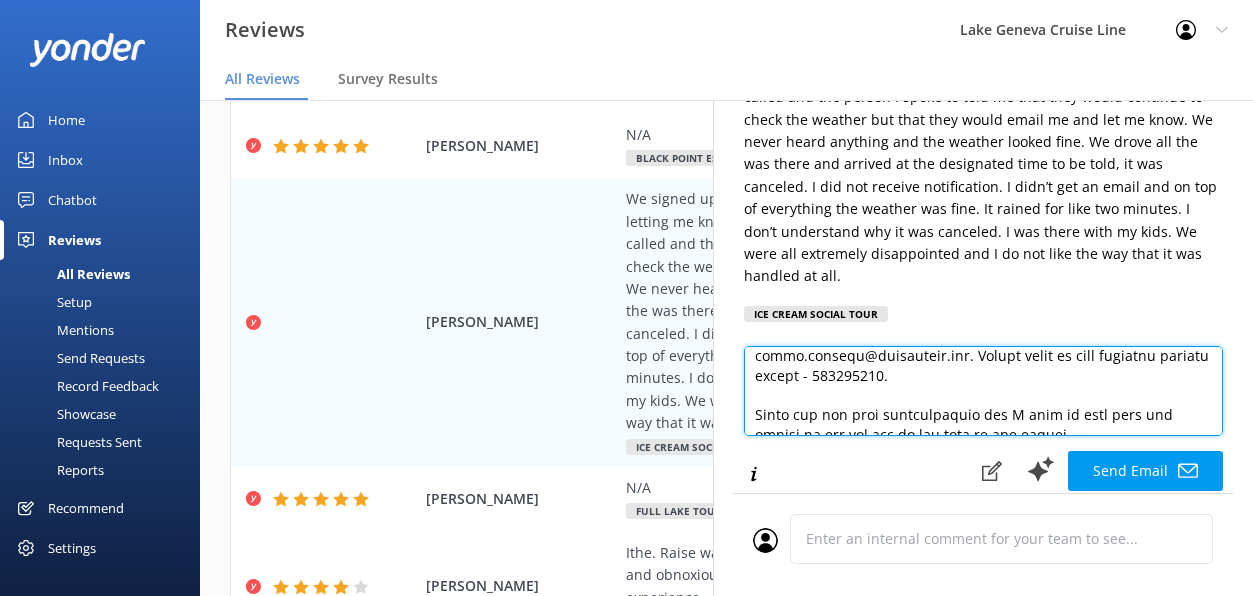click at bounding box center (983, 391) 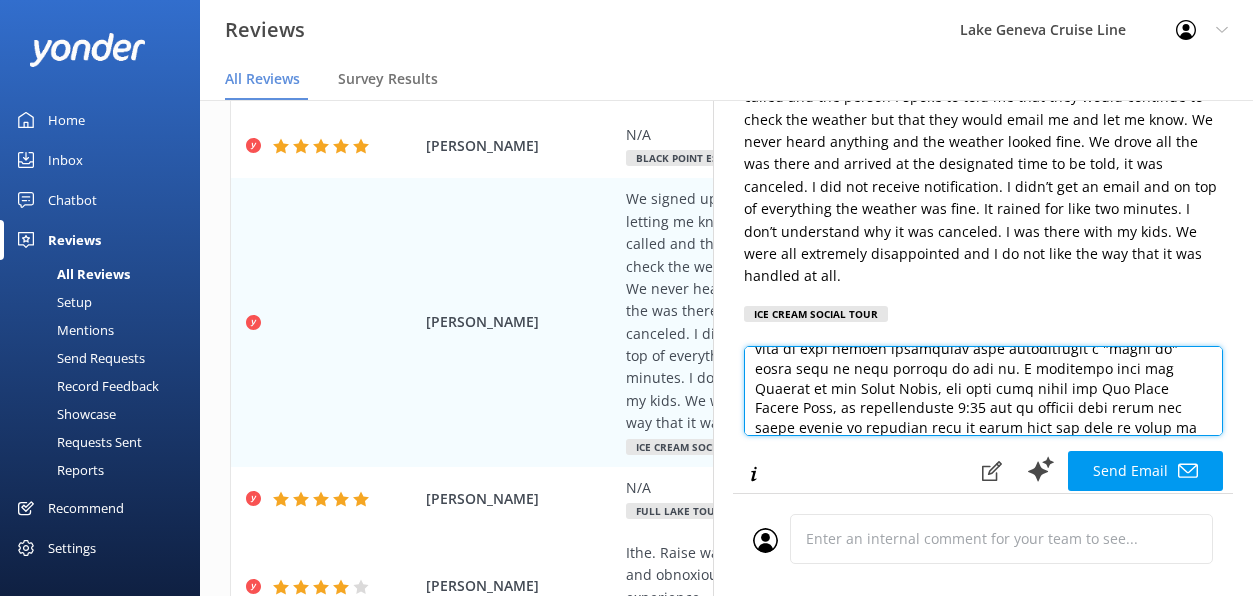 scroll, scrollTop: 158, scrollLeft: 0, axis: vertical 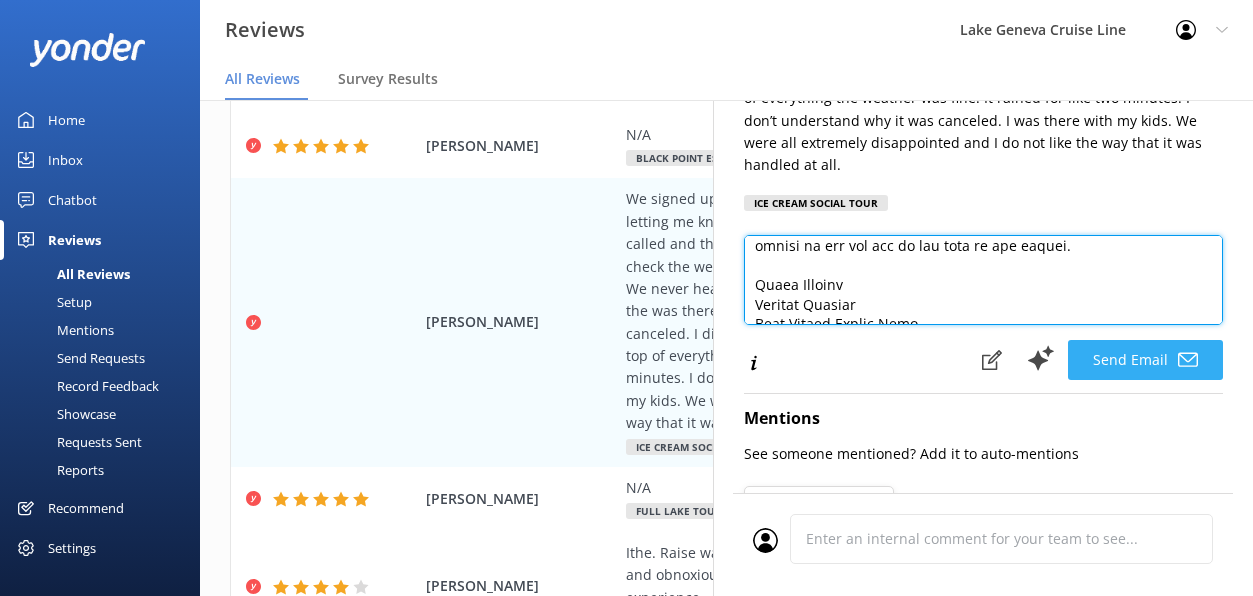 type on "Hello [PERSON_NAME] -
Thank you for your email. I truly apologize for the way the cancellation was handled and I assure you it is not how we wanted things to go that day either.
We were in contact with our weather service and were watching the radar all day having received notices for over 24 hours of potential severe weather. That was the reason for the earlier email that we sent giving passengers with reservations a "heads up" about what we were keeping an eye on. I conferred with the Captain of the Grand Belle, the boat that takes the Ice Cream Social Tour, at approximately 2:10 and we decided that since the radar seemed to indicate that we might just get rain we would go ahead with the tour. We began boarding passengers and had a decent amount of people on board when we received a call from our weather service warning us of heavy rain, lightning, and very strong winds - over 50 mph - around 2:45pm. At that point we had no choice than to get people off the boat to safety and to cancel the tour. When wind a..." 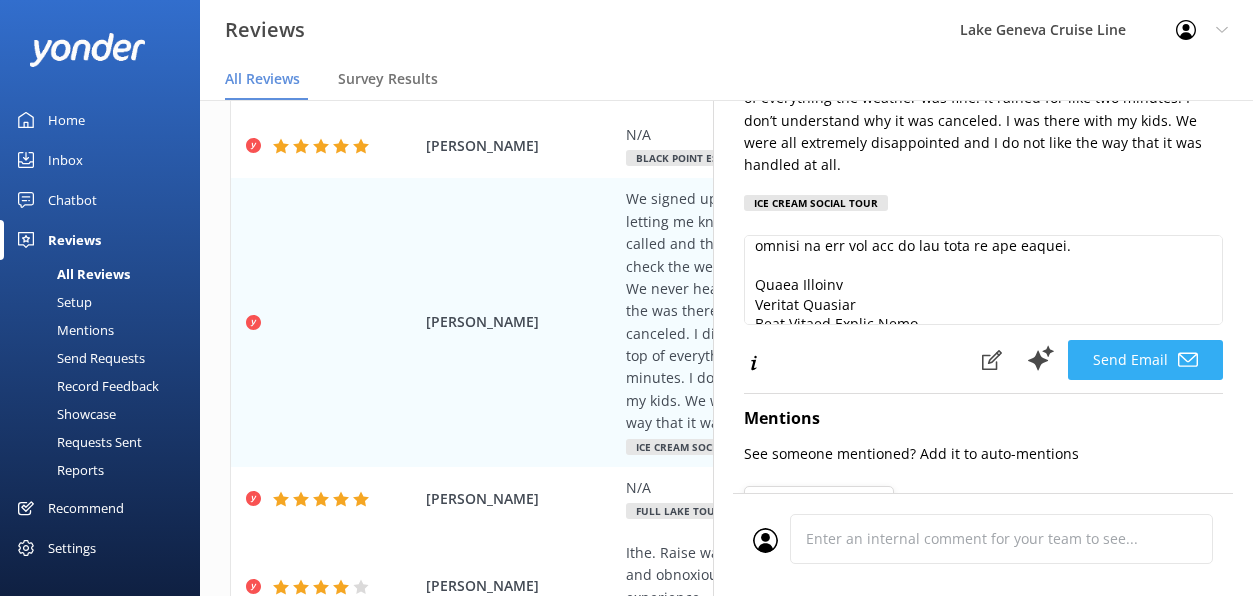 click on "Send Email" at bounding box center [1145, 360] 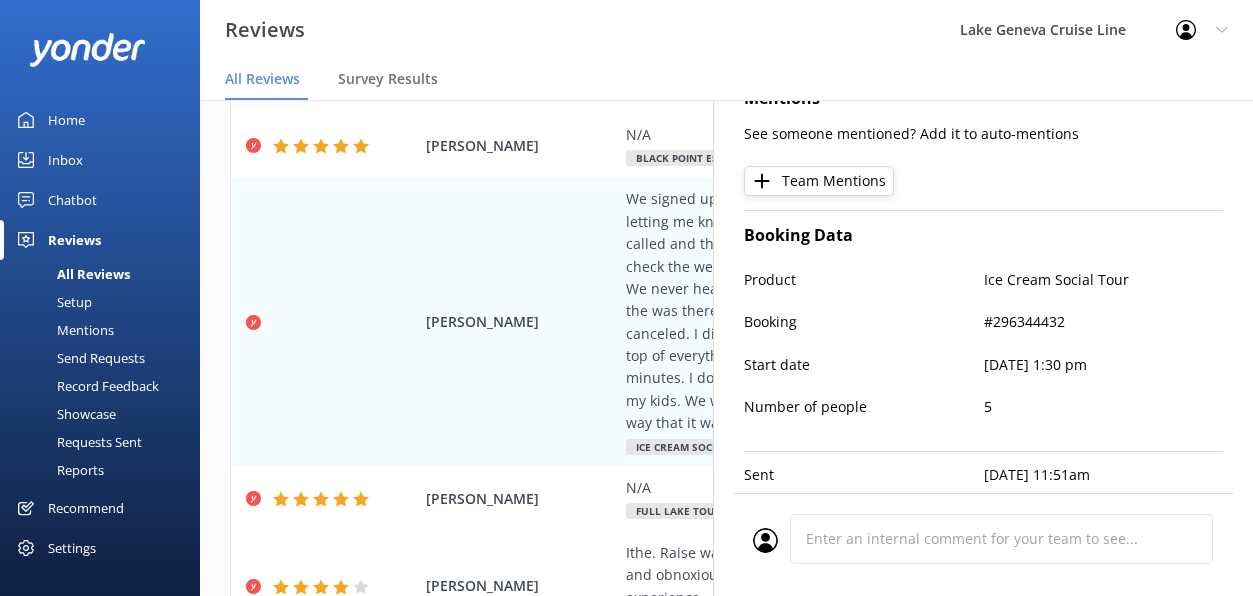 scroll, scrollTop: 890, scrollLeft: 0, axis: vertical 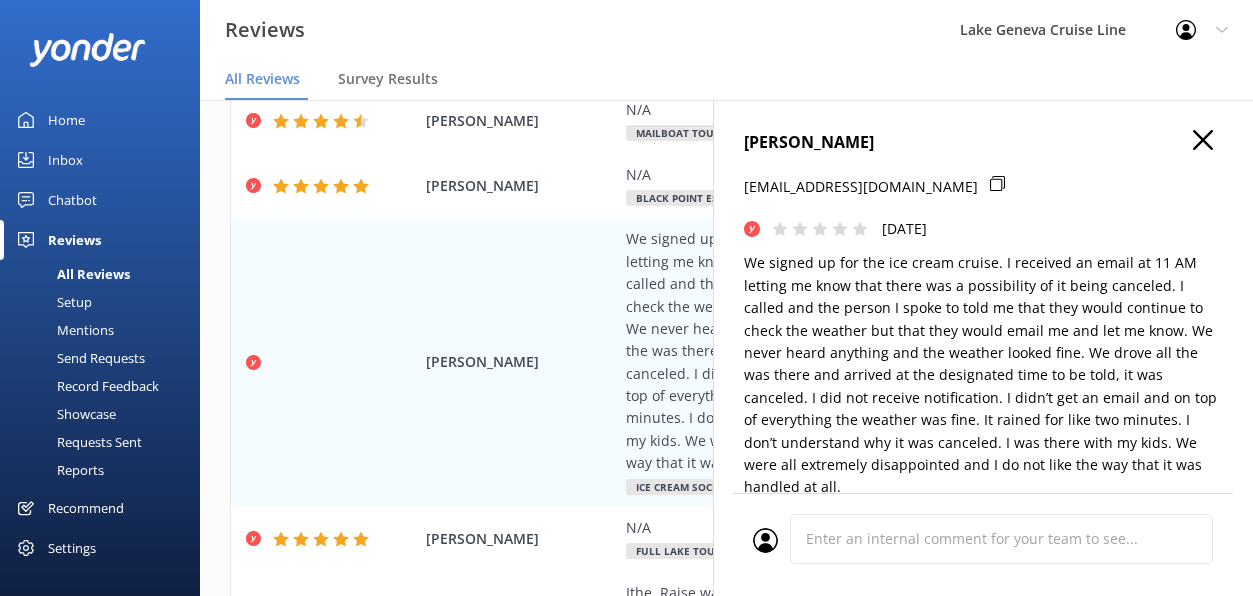 click 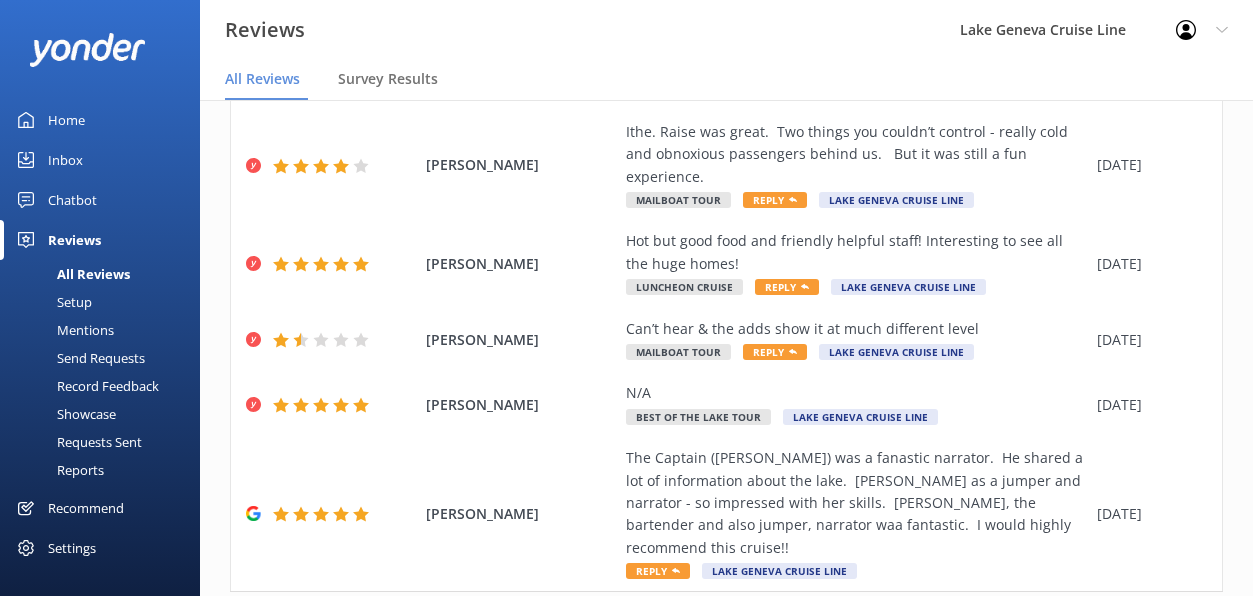 scroll, scrollTop: 728, scrollLeft: 0, axis: vertical 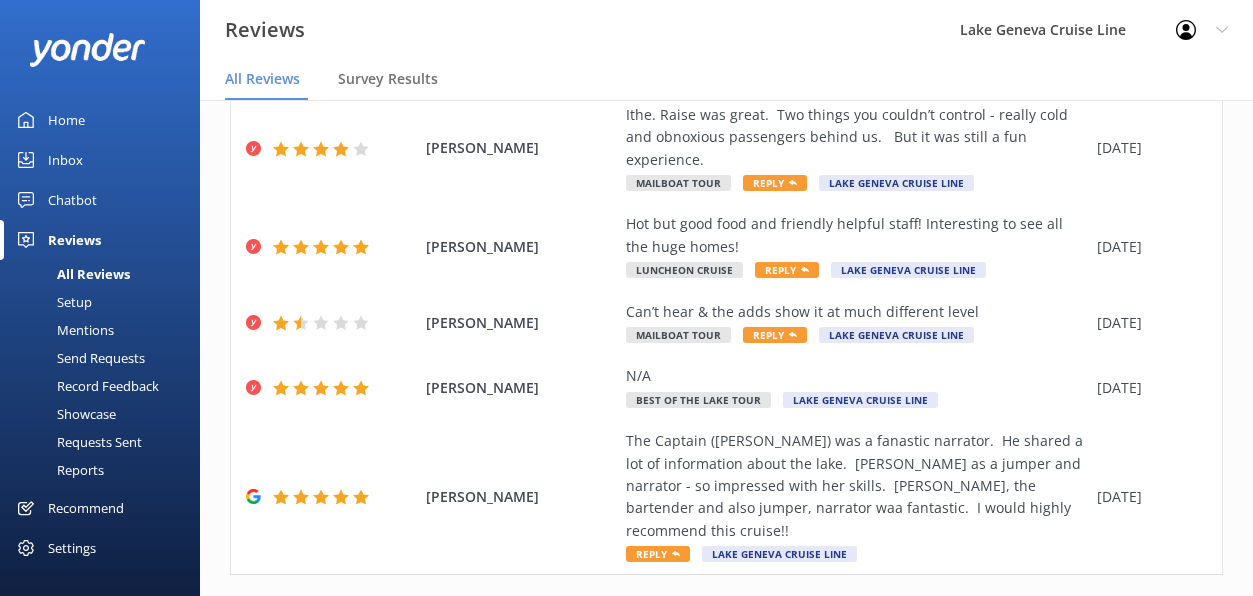 click 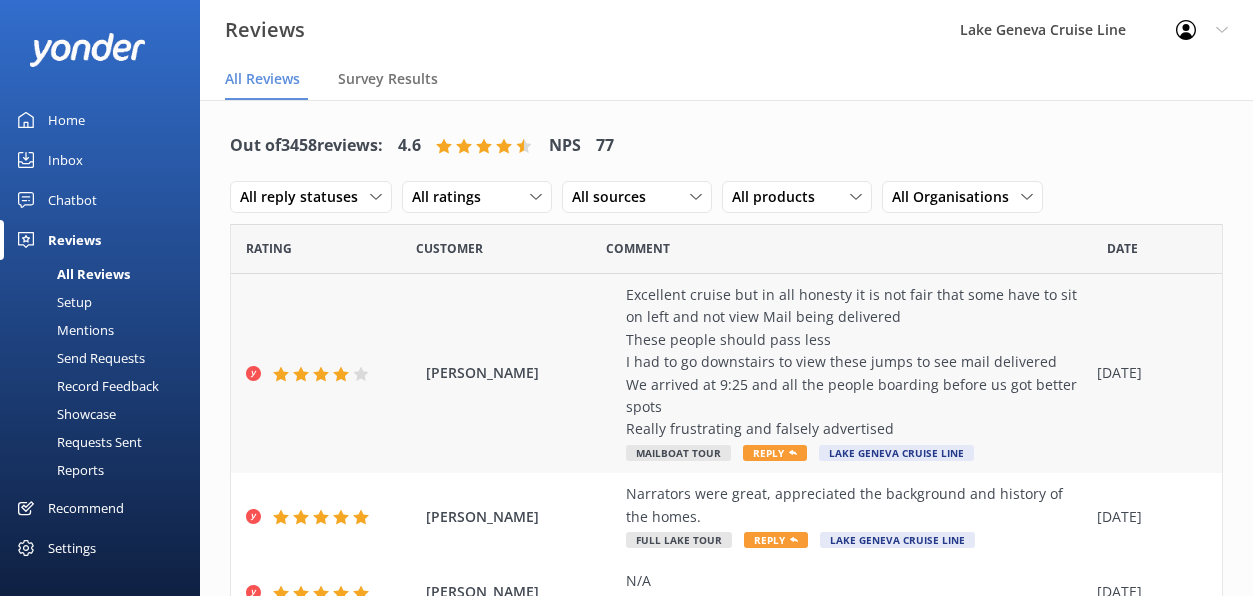 scroll, scrollTop: 115, scrollLeft: 0, axis: vertical 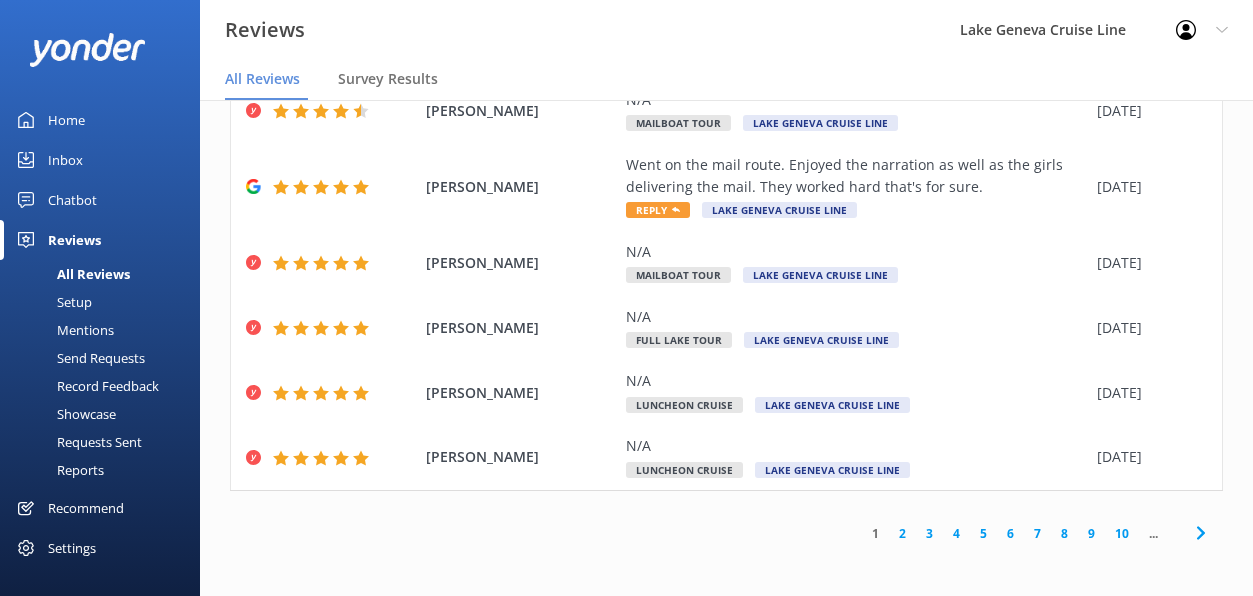 click on "2" at bounding box center [902, 533] 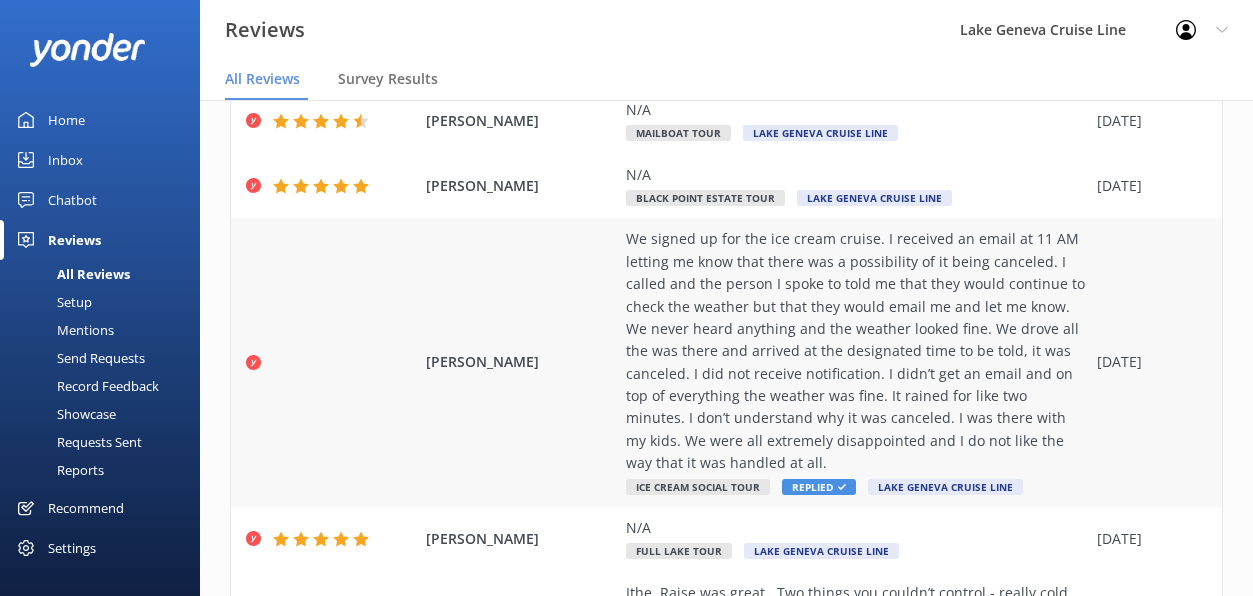 scroll, scrollTop: 223, scrollLeft: 0, axis: vertical 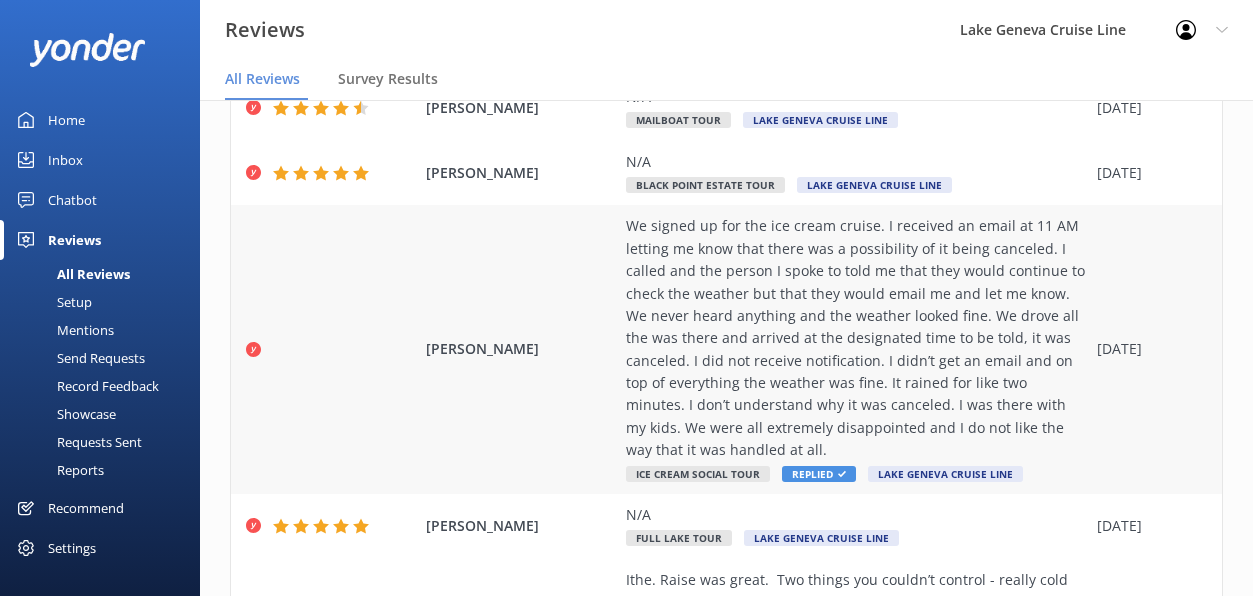 click on "Replied" at bounding box center [819, 474] 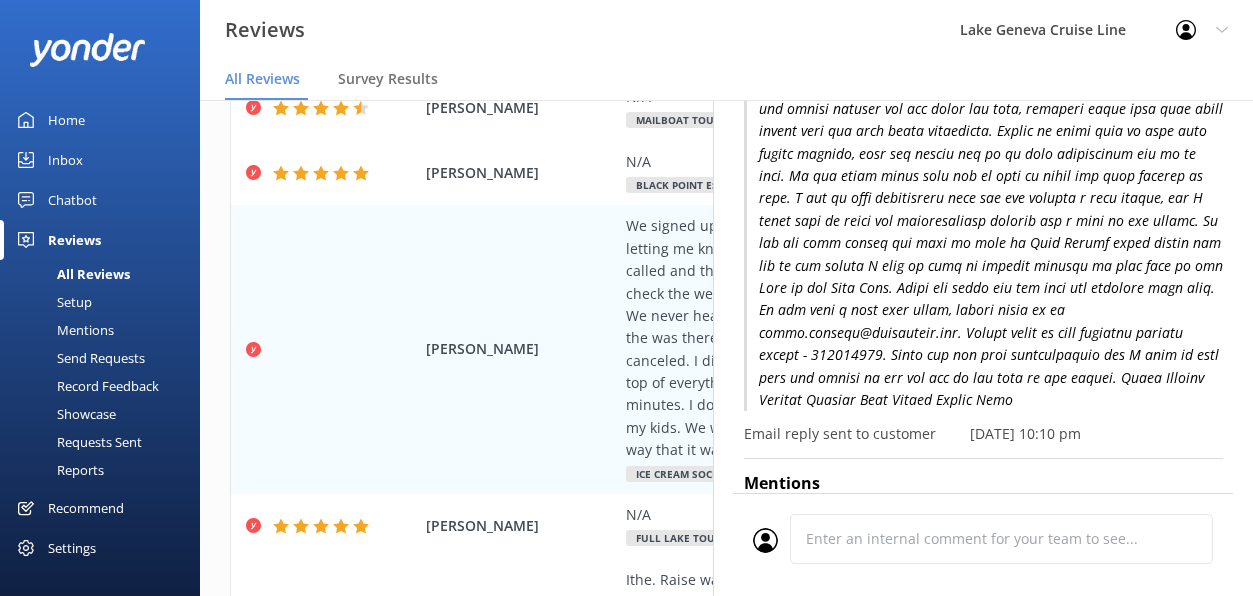 scroll, scrollTop: 623, scrollLeft: 0, axis: vertical 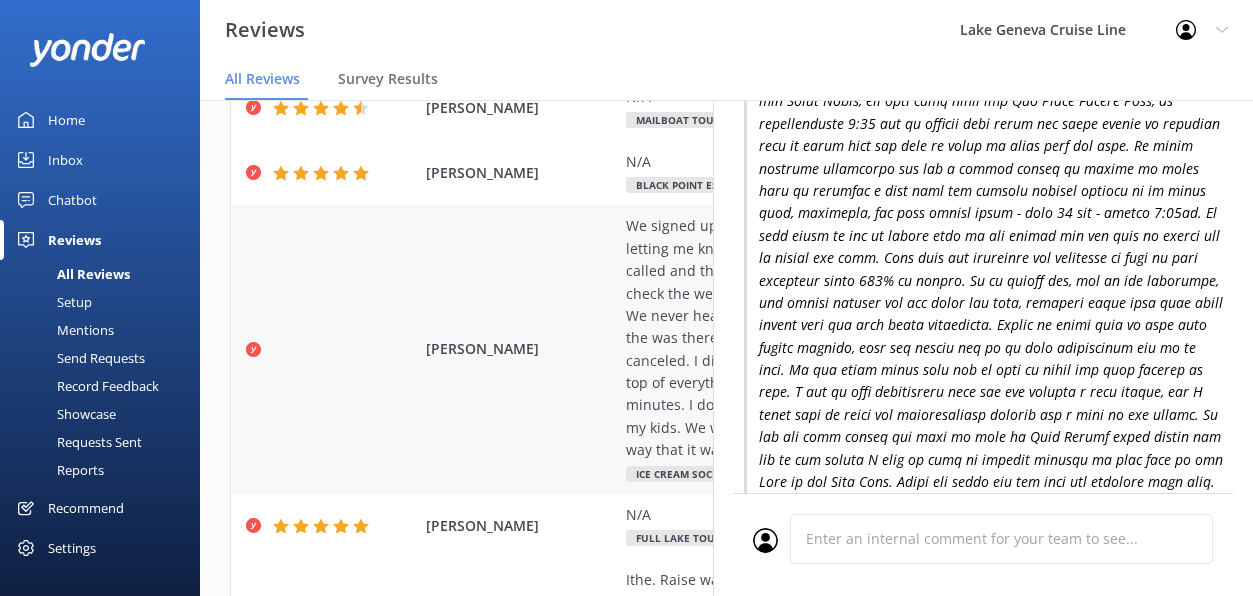 click on "[PERSON_NAME] We signed up for the ice cream cruise. I received an email at 11 AM letting me know that there was a possibility of it being canceled. I called and the person I spoke to told me that they would continue to check the weather but that they would email me and let me know. We never heard anything and the weather looked fine. We drove all the was there and arrived at the designated time to be told, it was canceled. I did not receive notification. I didn’t get an email and on top of everything the weather was fine. It rained for like two minutes. I don’t understand why it was canceled. I was there with my kids. We were all extremely disappointed and I do not like the way that it was handled at all. Ice Cream Social Tour Replied Lake [PERSON_NAME] Line [DATE]" at bounding box center (726, 349) 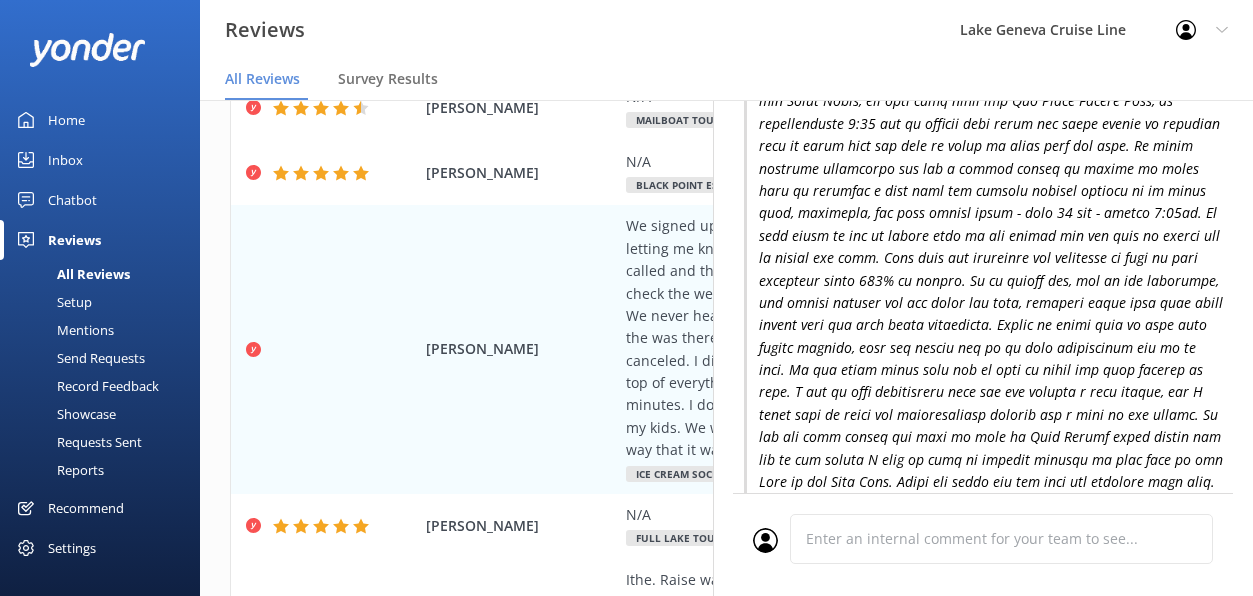 click on "Mentions" at bounding box center (63, 330) 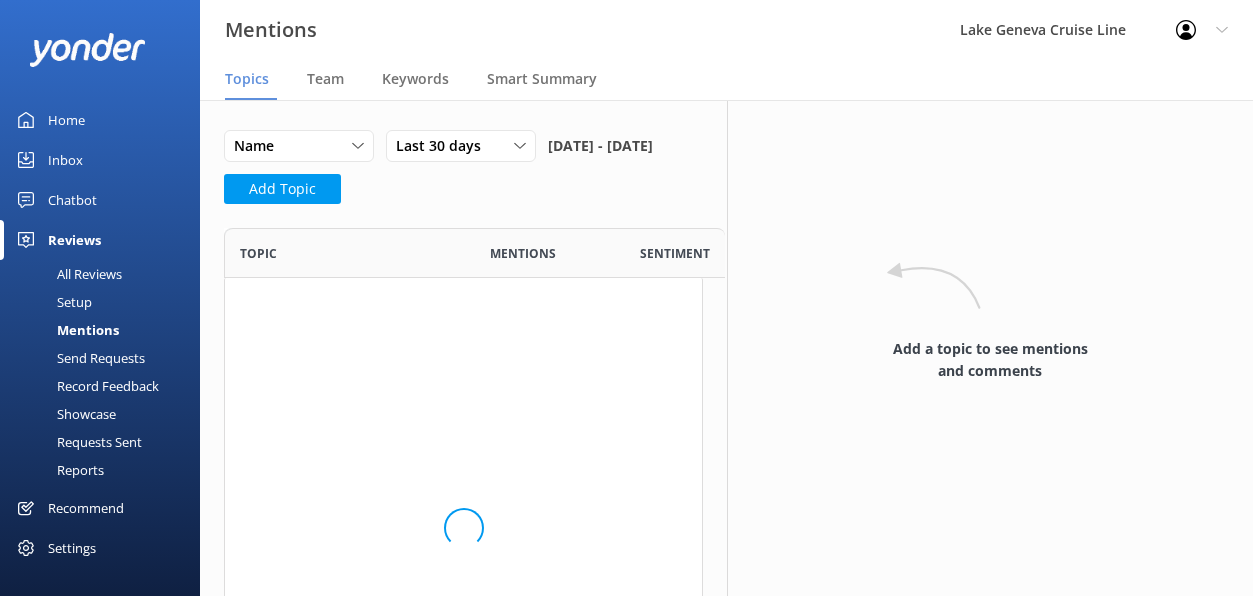 scroll, scrollTop: 1, scrollLeft: 1, axis: both 